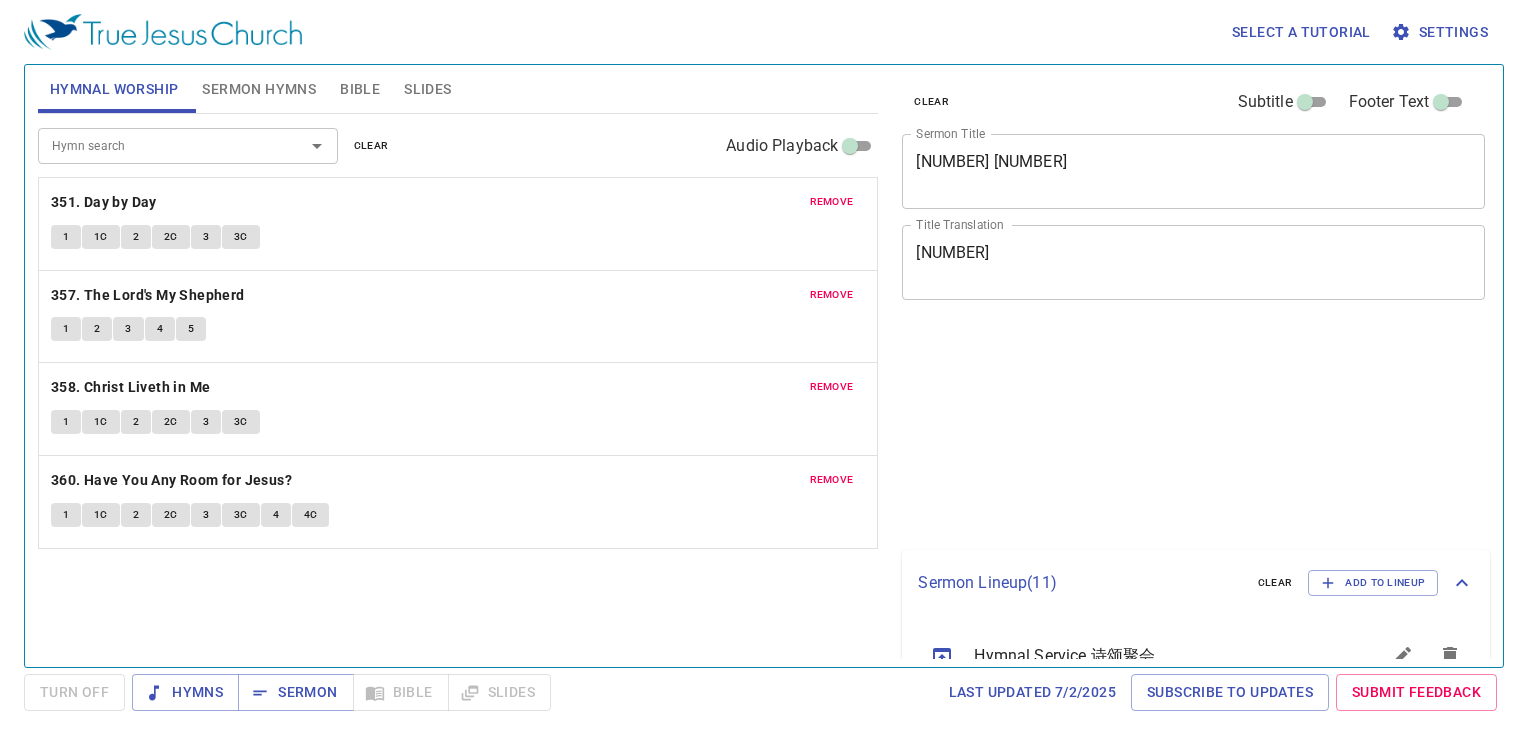 scroll, scrollTop: 0, scrollLeft: 0, axis: both 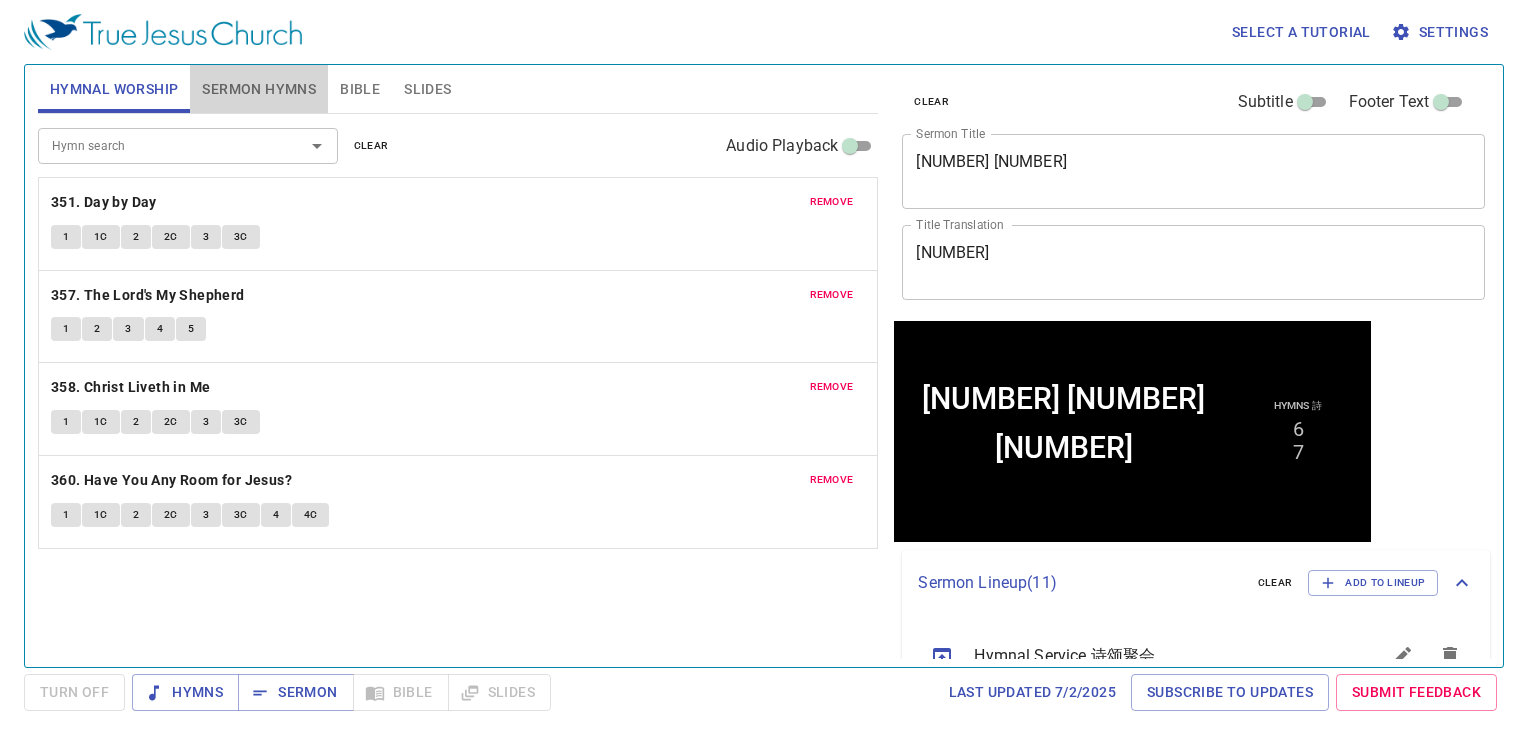 click on "Sermon Hymns" at bounding box center [259, 89] 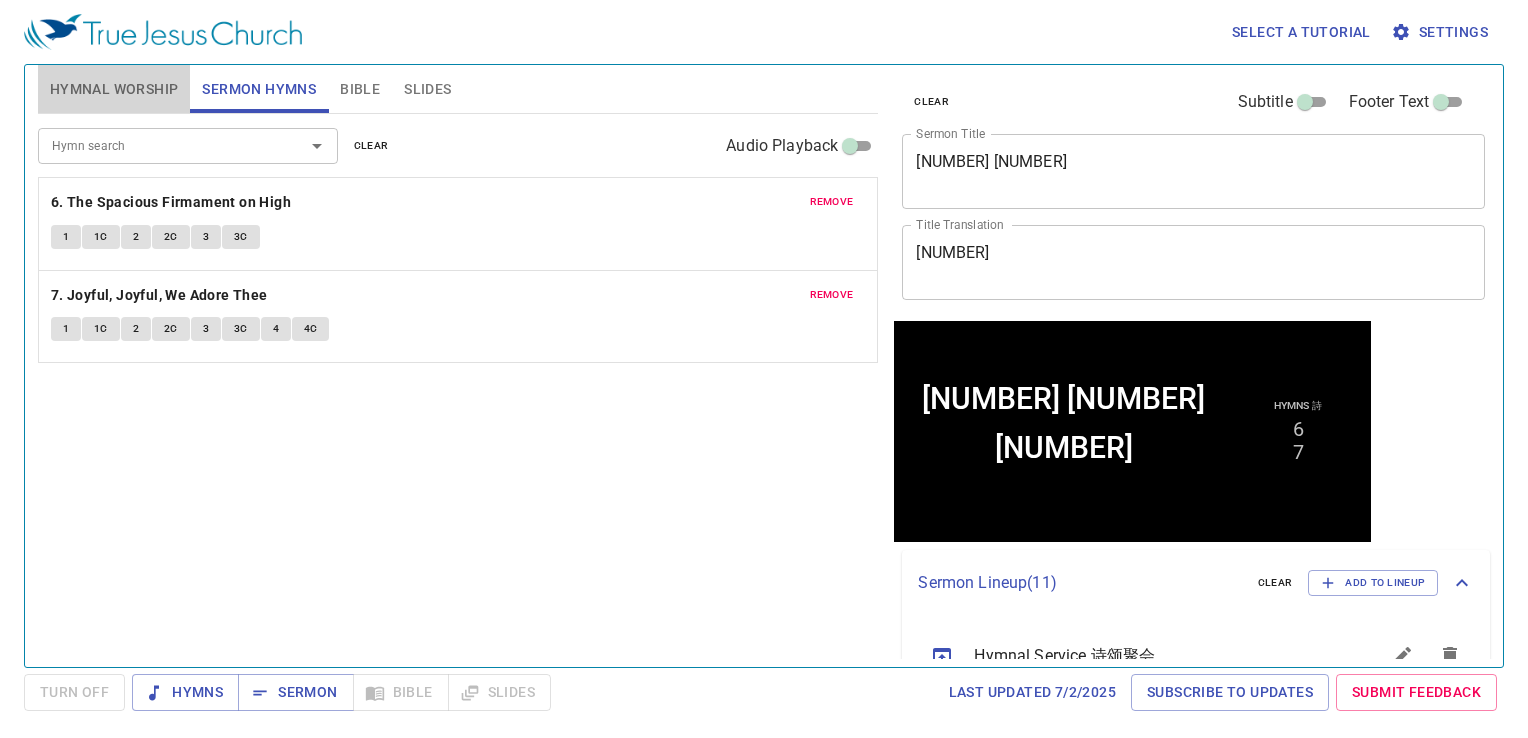 click on "Hymnal Worship" at bounding box center (114, 89) 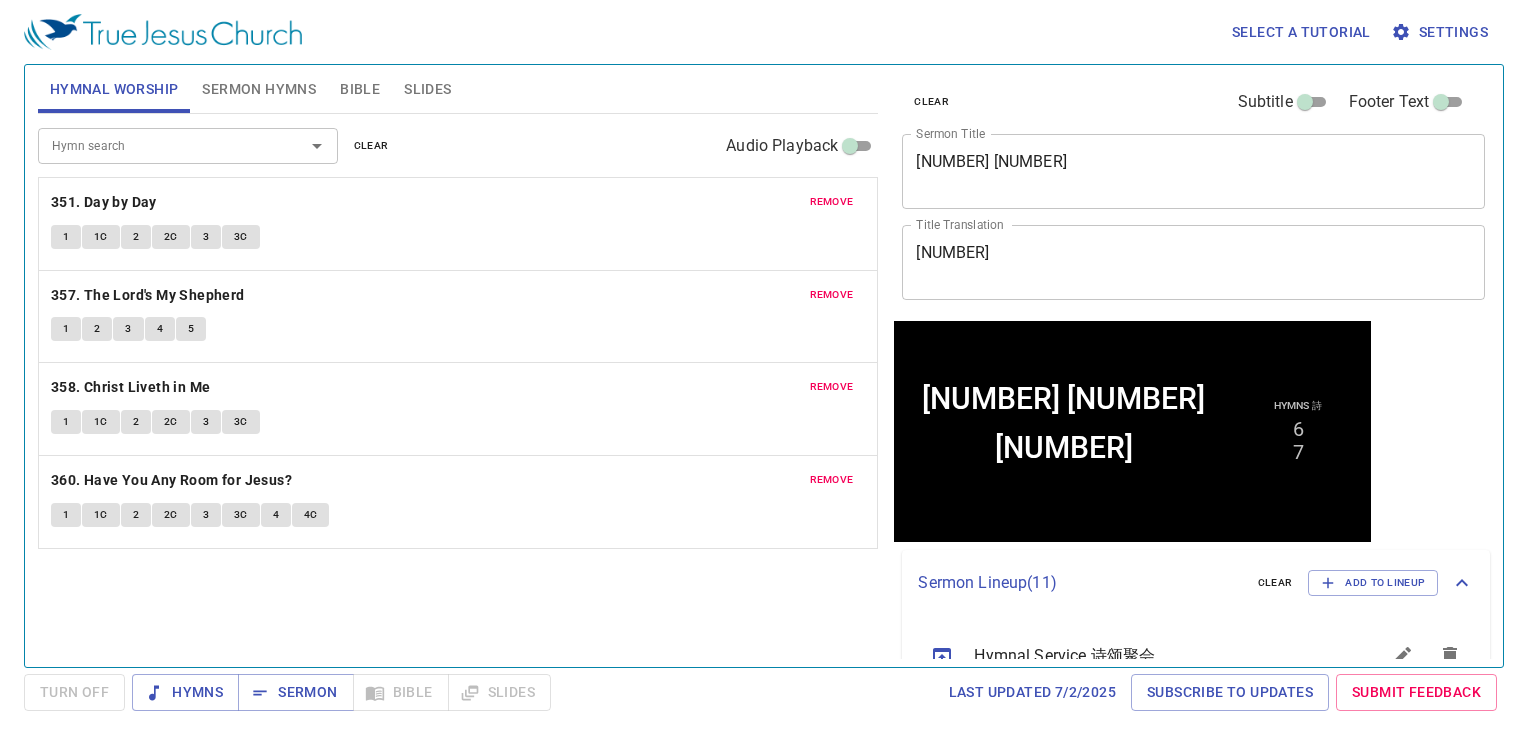 click on "Slides" at bounding box center [427, 89] 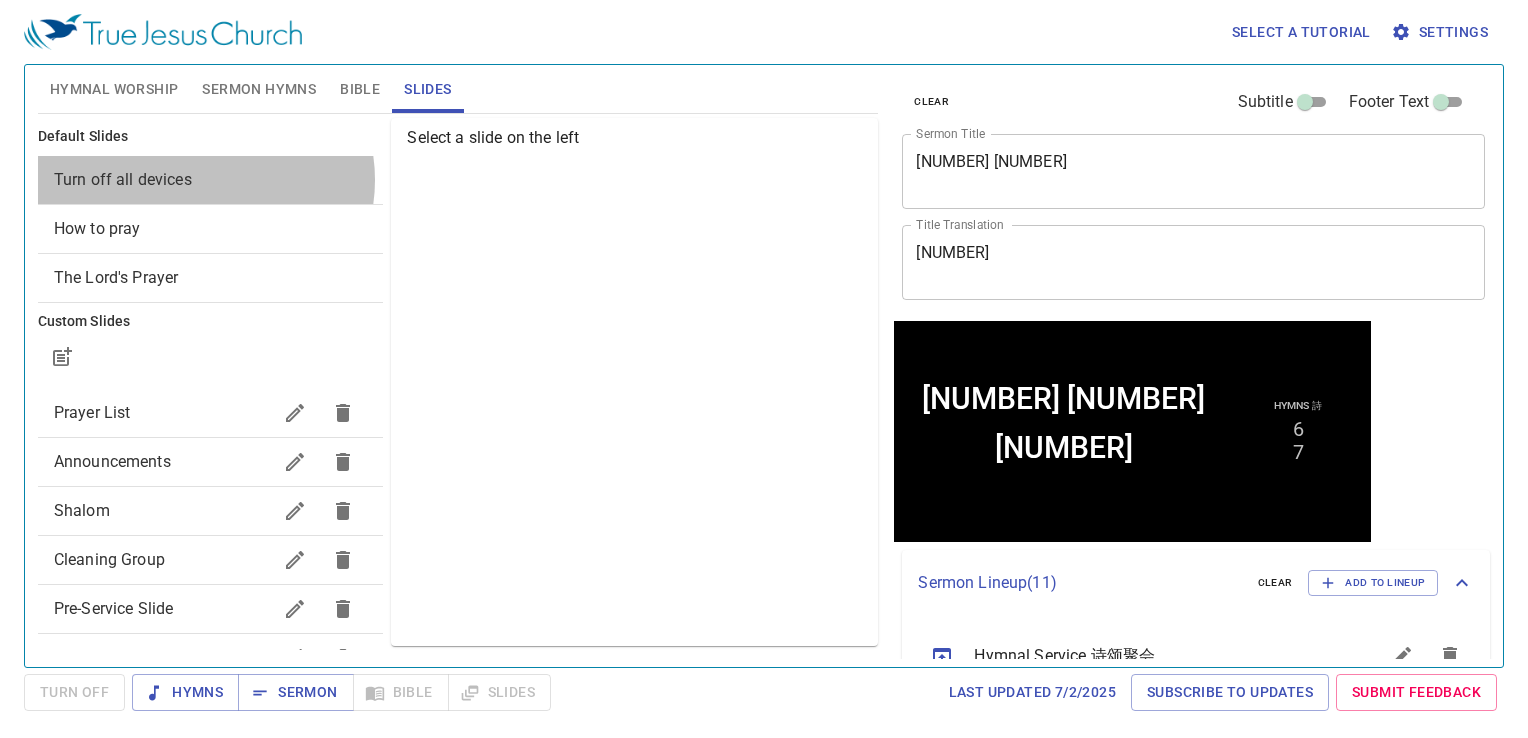 click on "Turn off all devices" at bounding box center (211, 180) 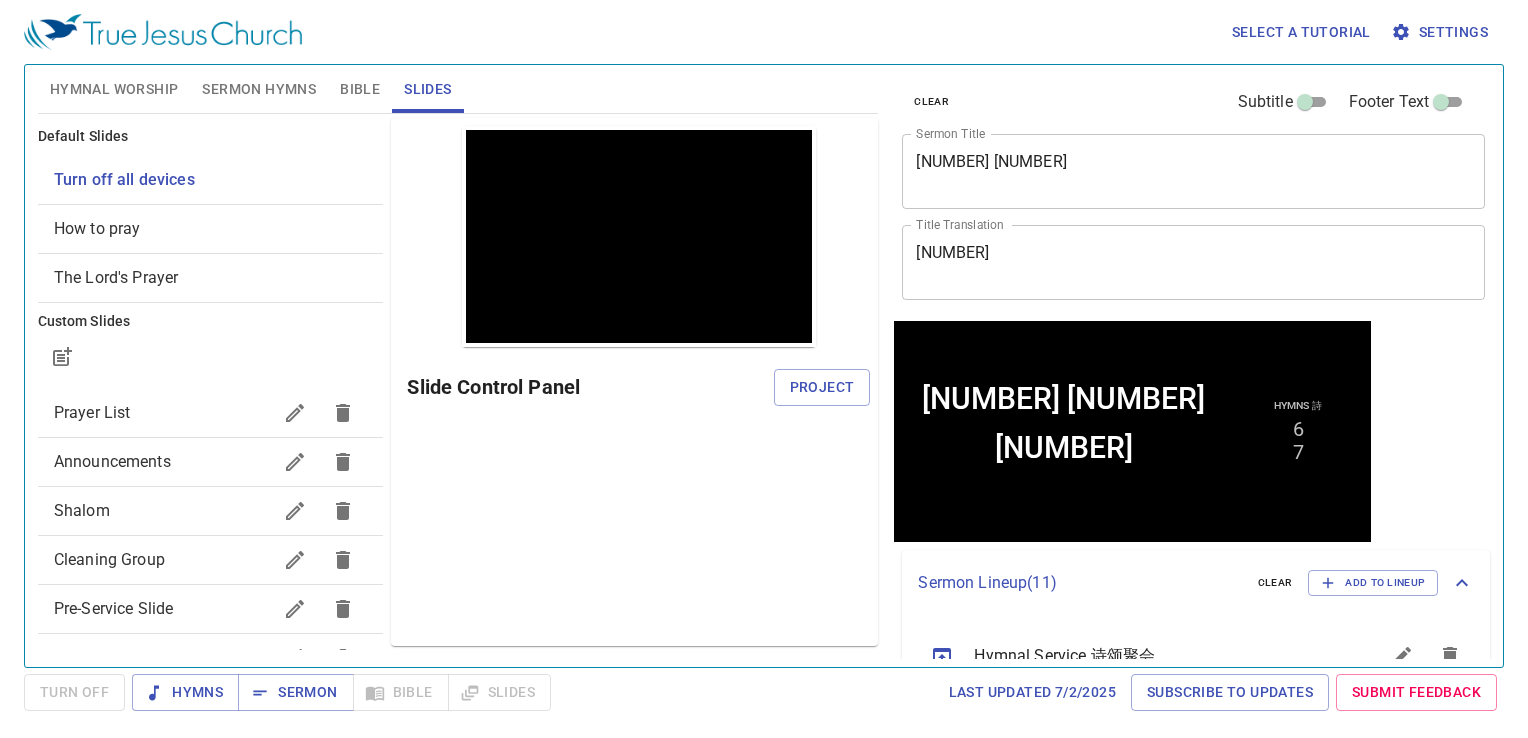 scroll, scrollTop: 0, scrollLeft: 0, axis: both 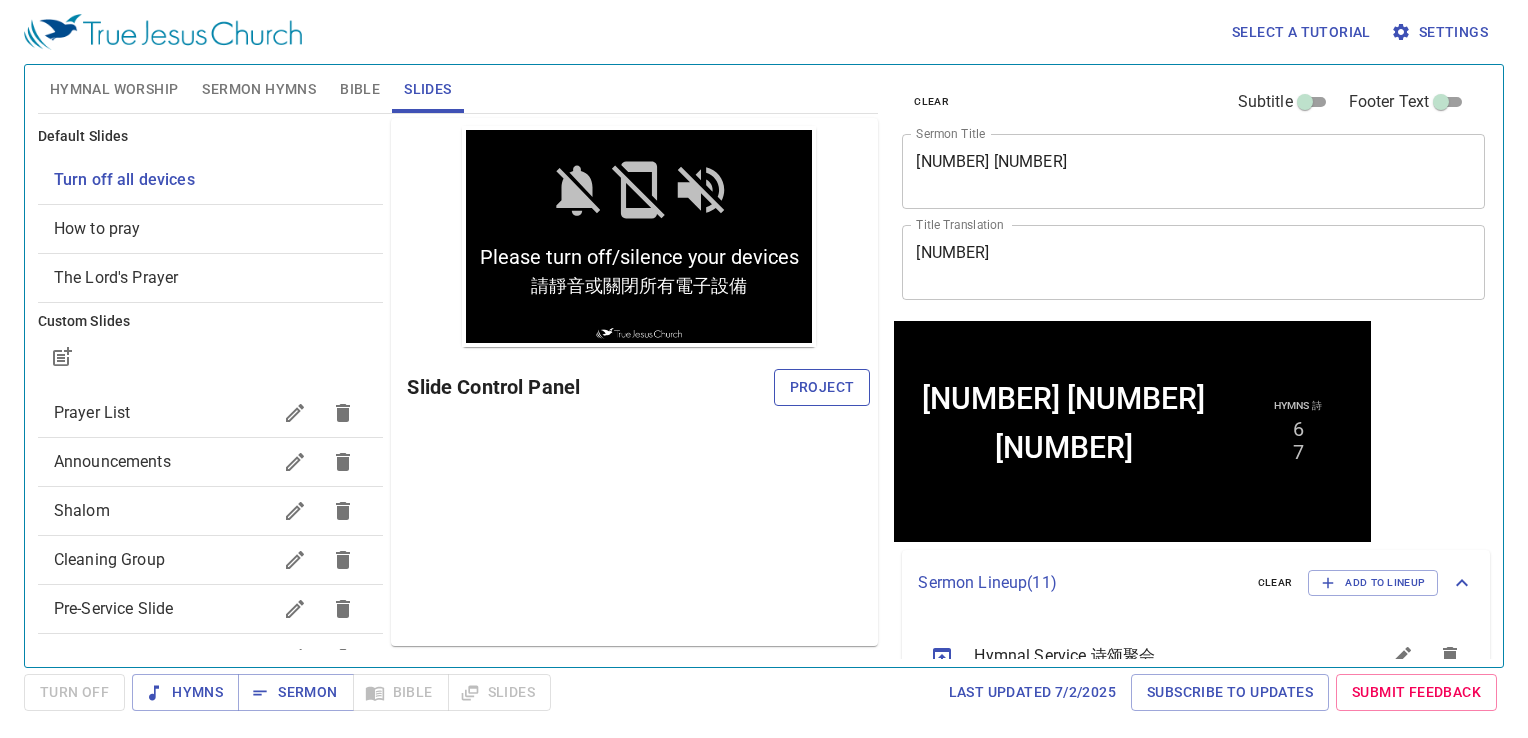 click on "Project" at bounding box center (822, 387) 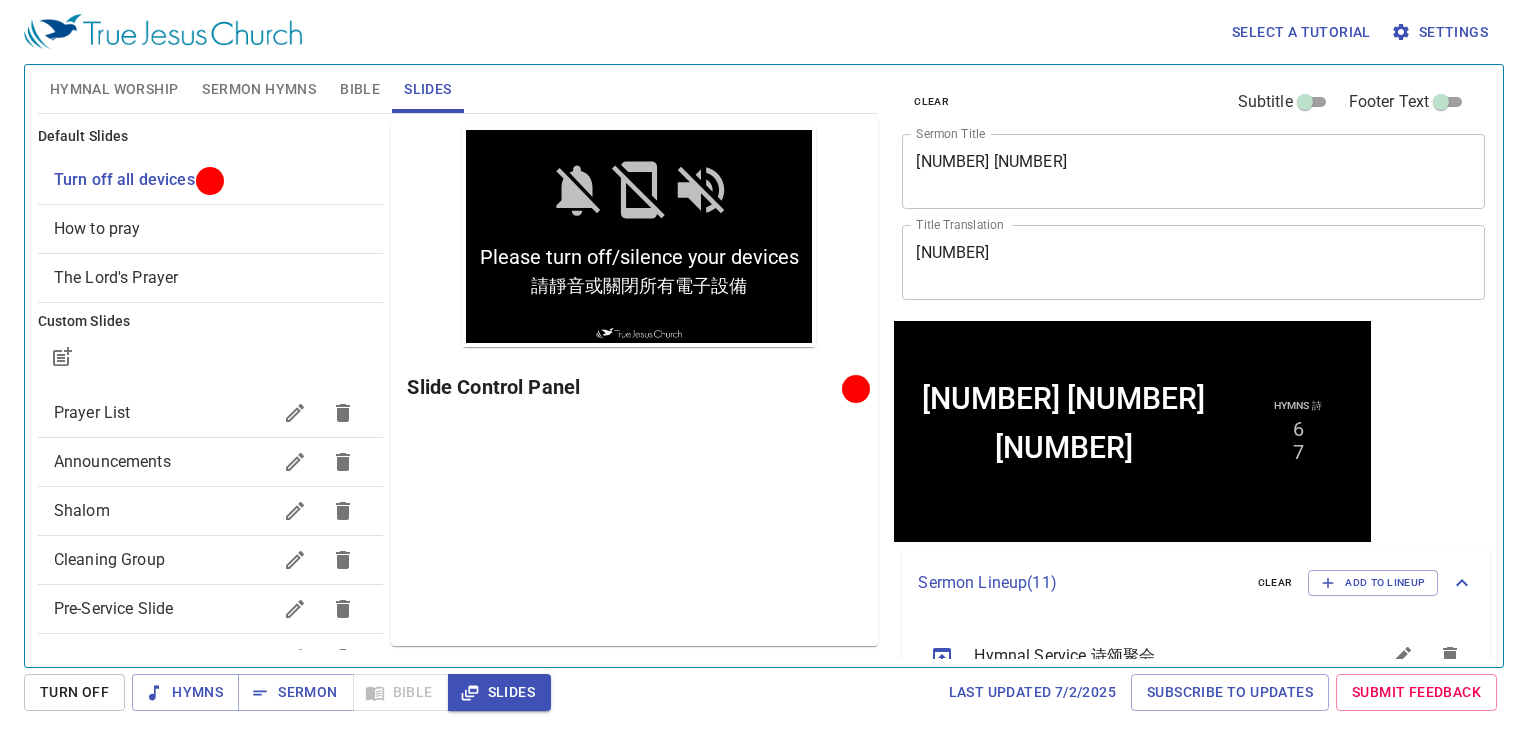 click on "Hymnal Worship" at bounding box center (114, 89) 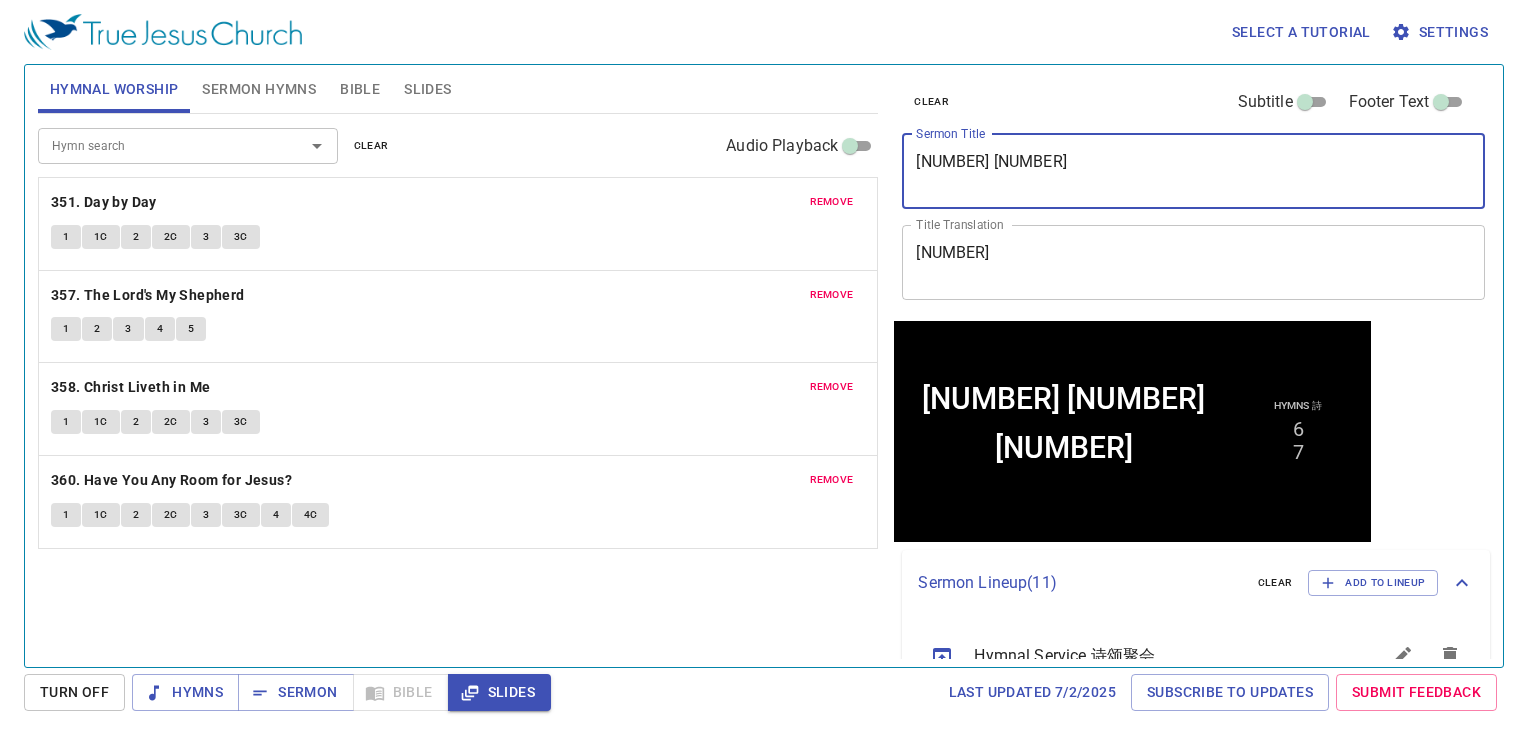 drag, startPoint x: 1116, startPoint y: 175, endPoint x: 675, endPoint y: 134, distance: 442.9018 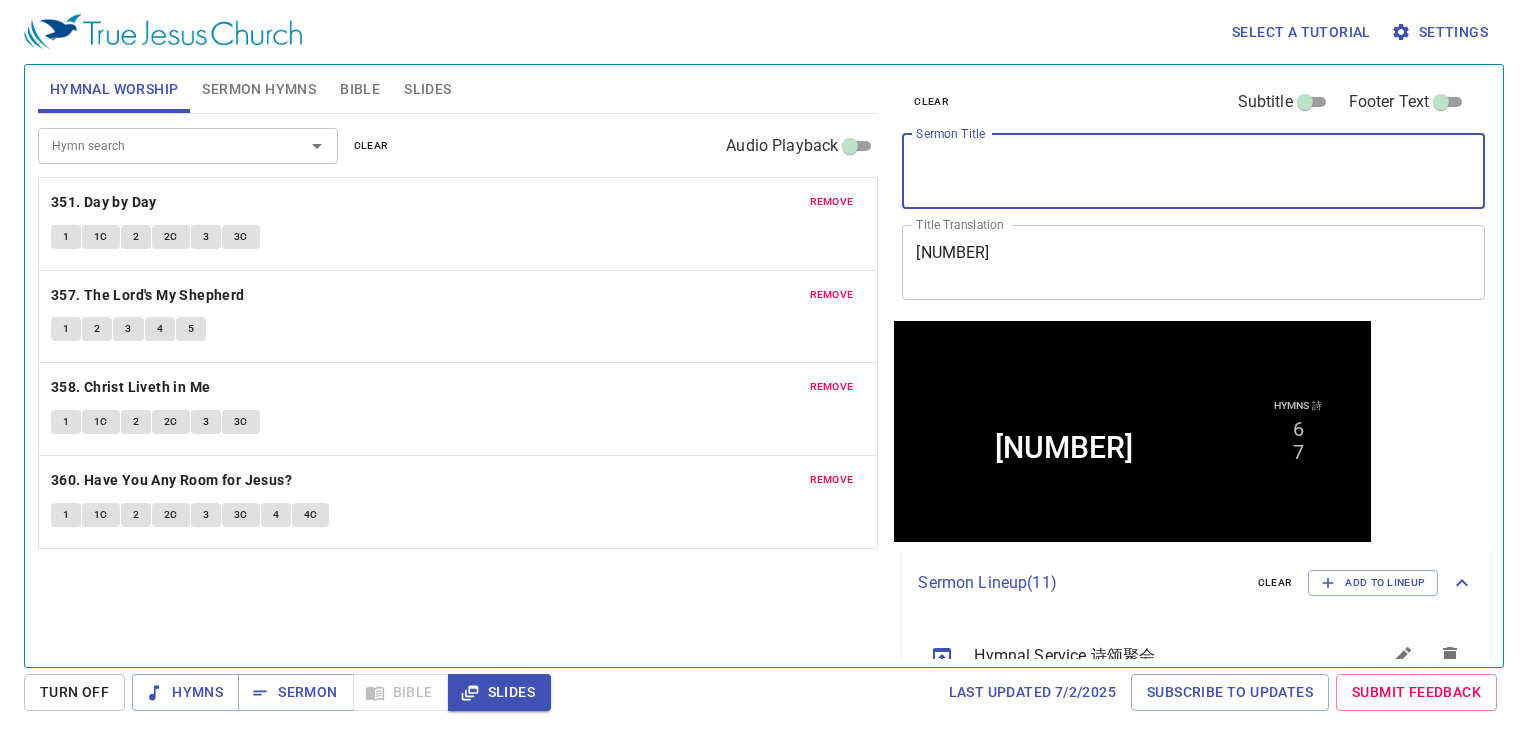 type 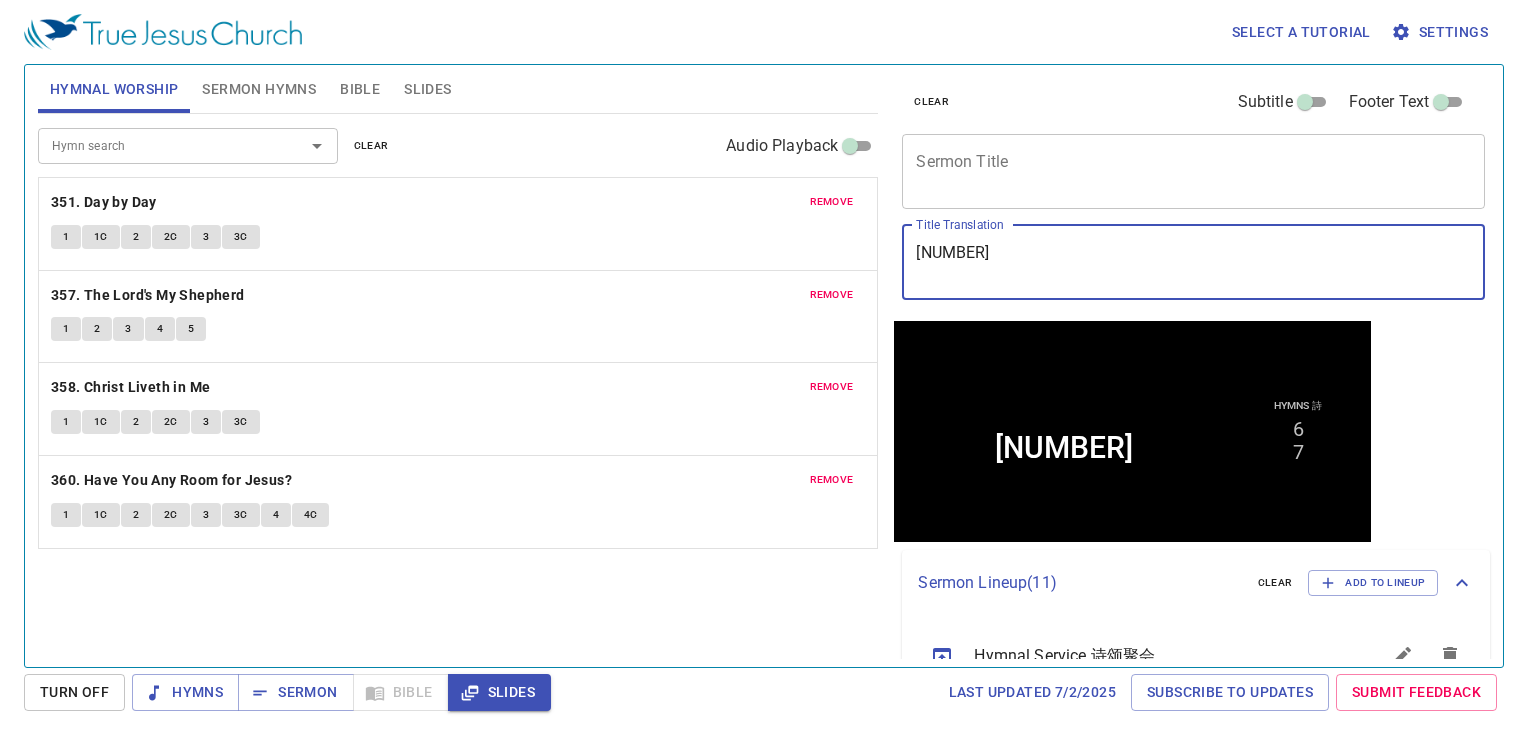 type on "七" 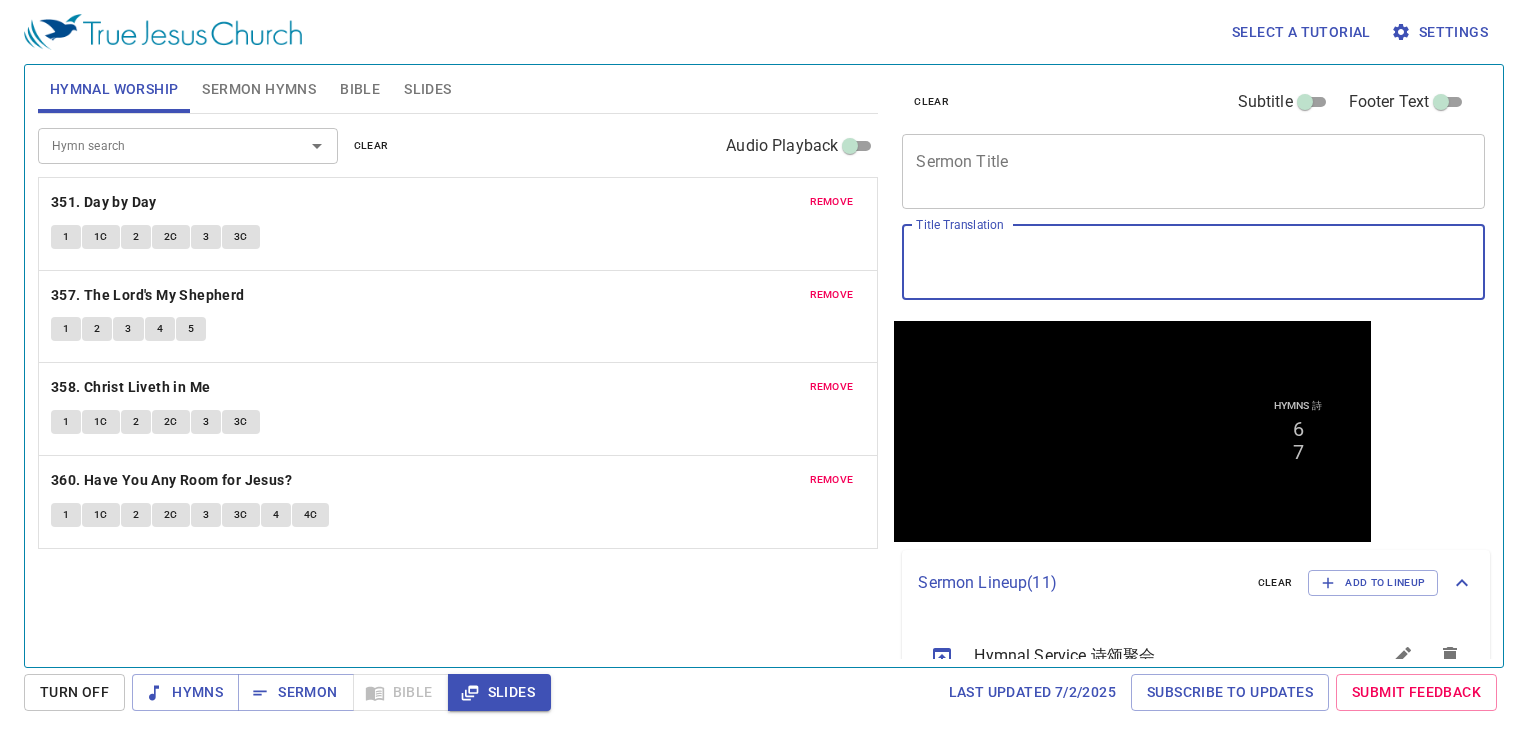 type 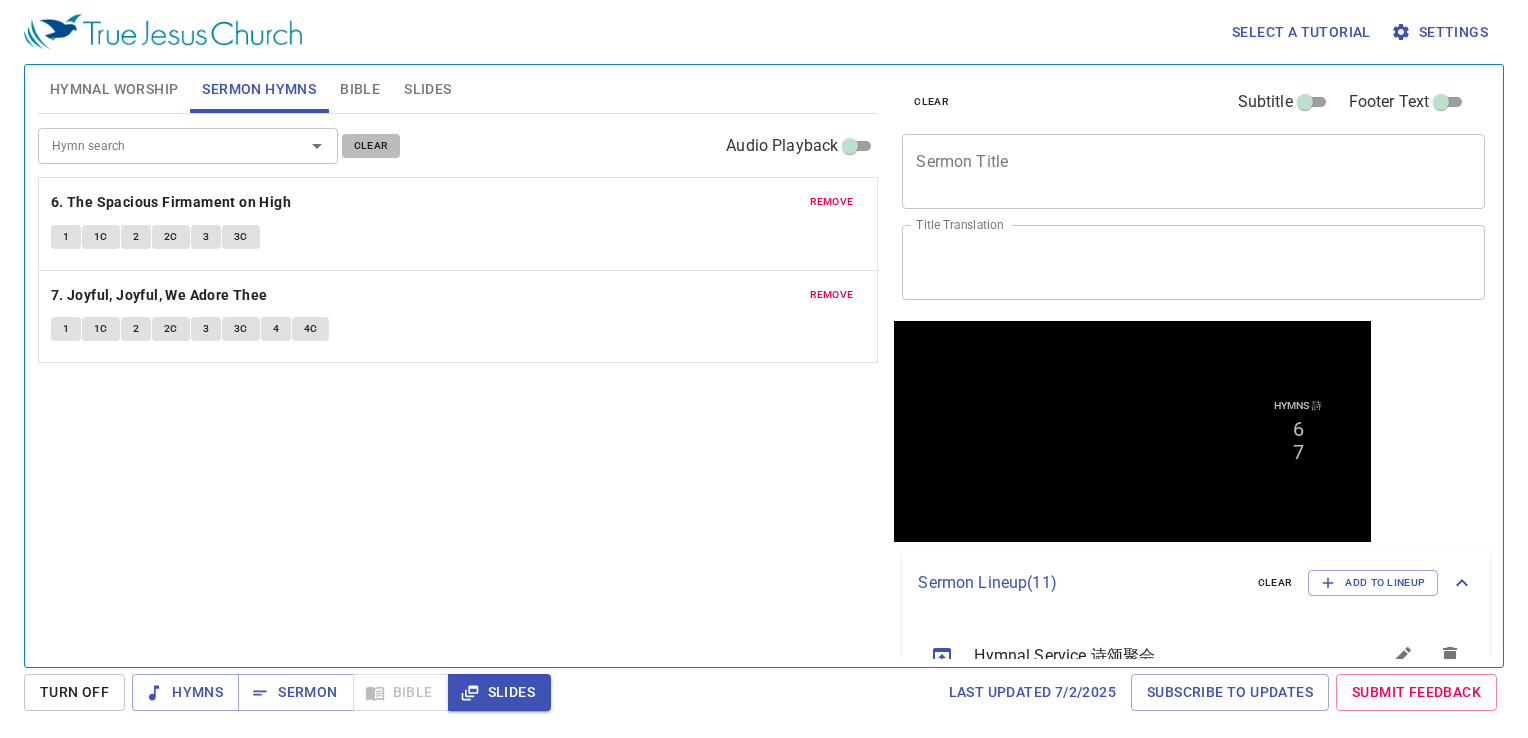 drag, startPoint x: 369, startPoint y: 152, endPoint x: 268, endPoint y: 132, distance: 102.96116 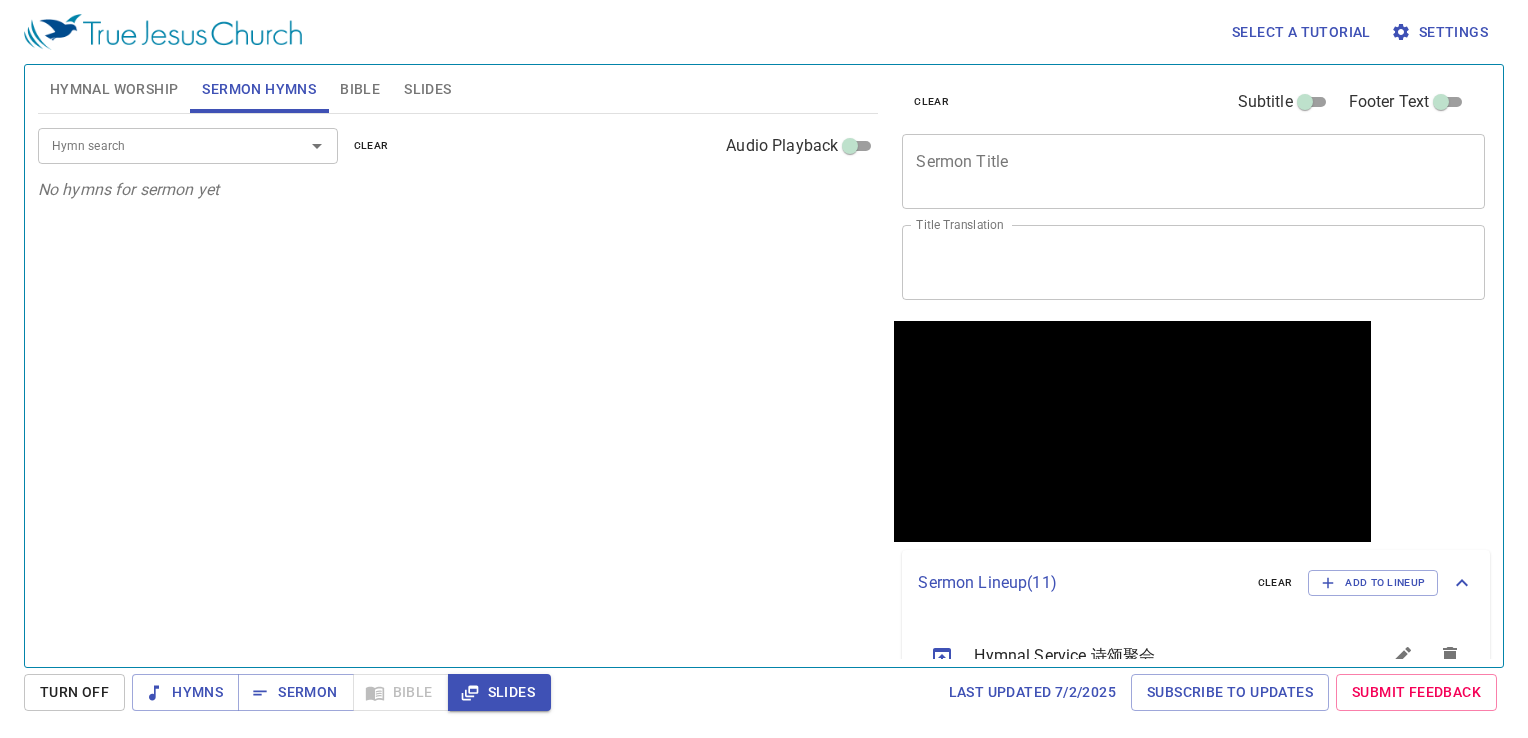 click on "Hymnal Worship" at bounding box center (114, 89) 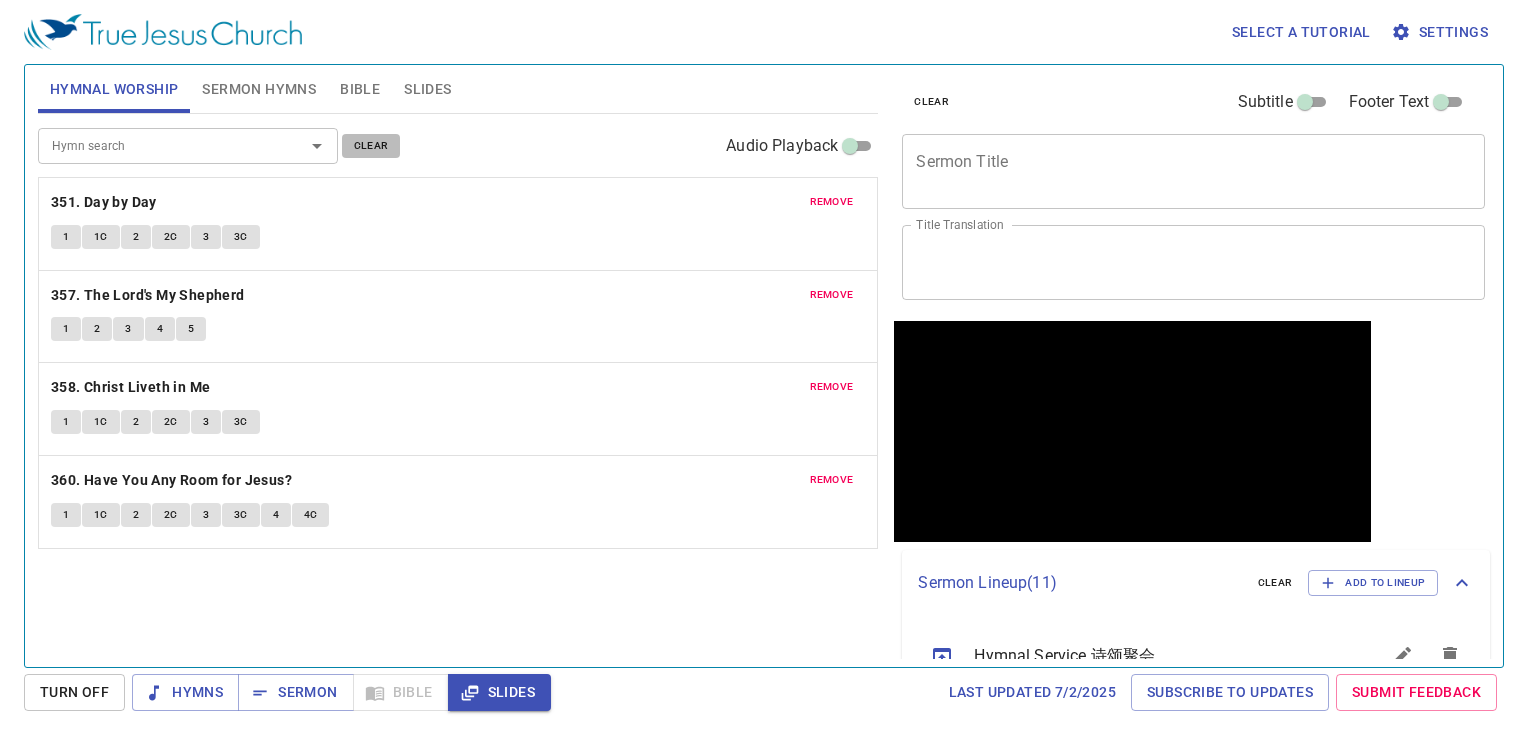 click on "clear" at bounding box center [371, 146] 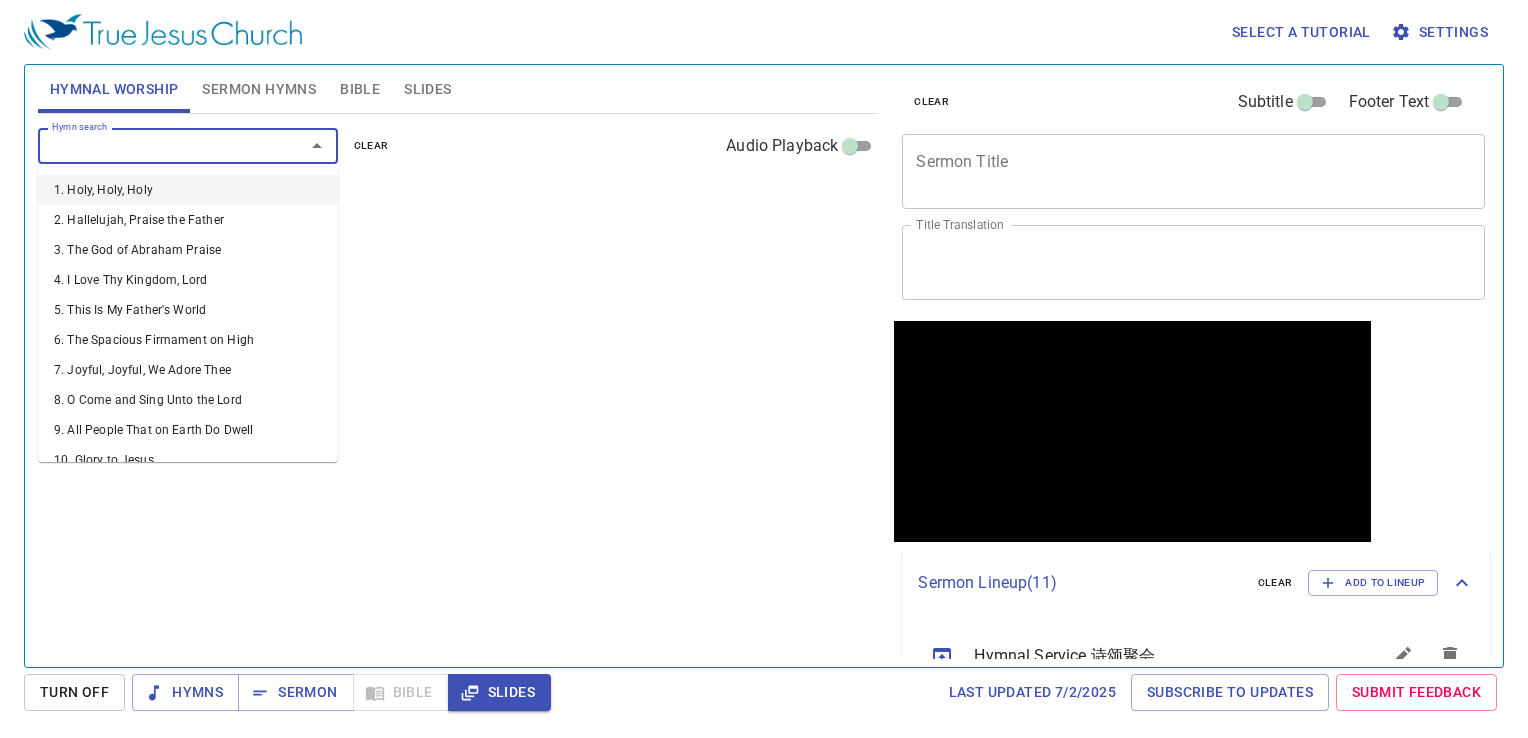 click on "Hymn search" at bounding box center (158, 145) 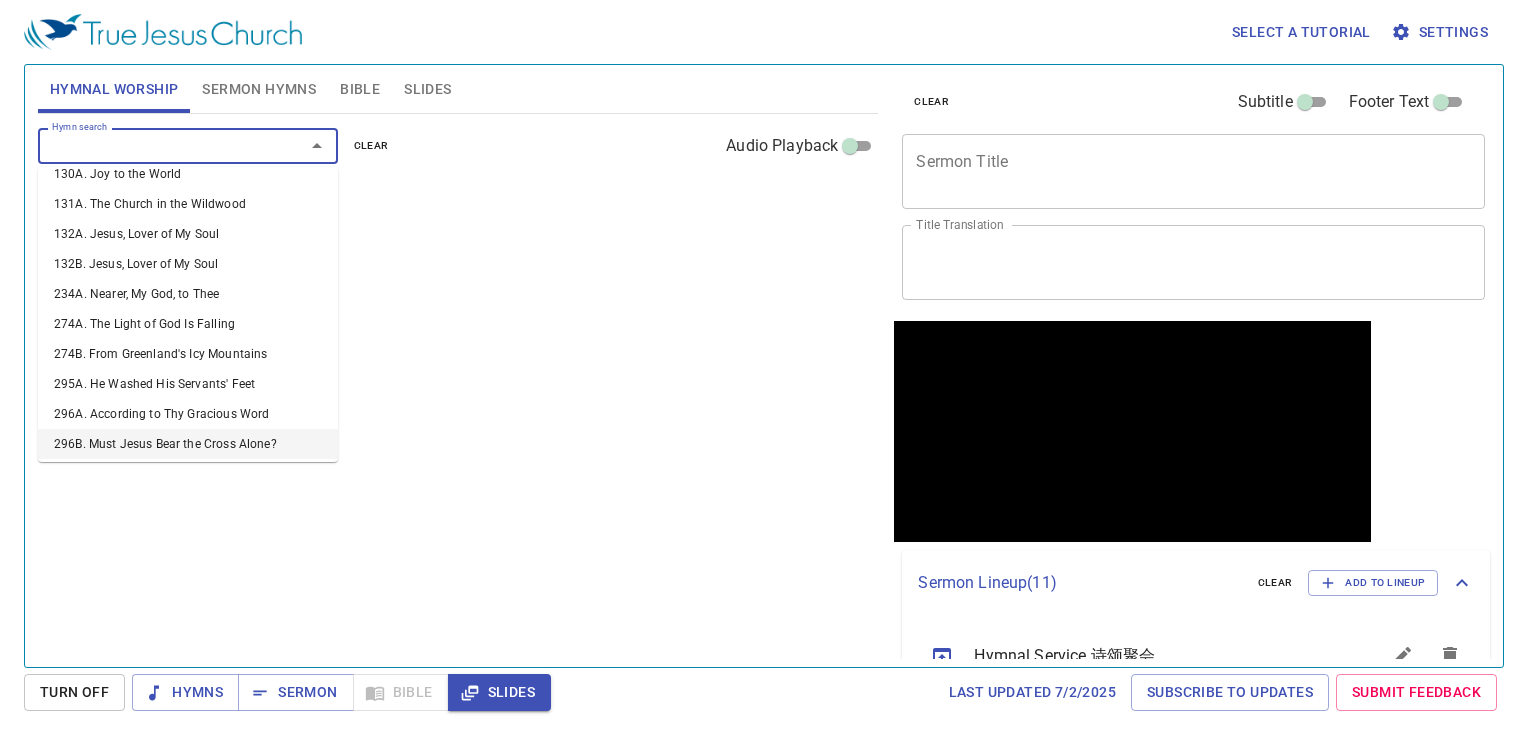 scroll, scrollTop: 12, scrollLeft: 0, axis: vertical 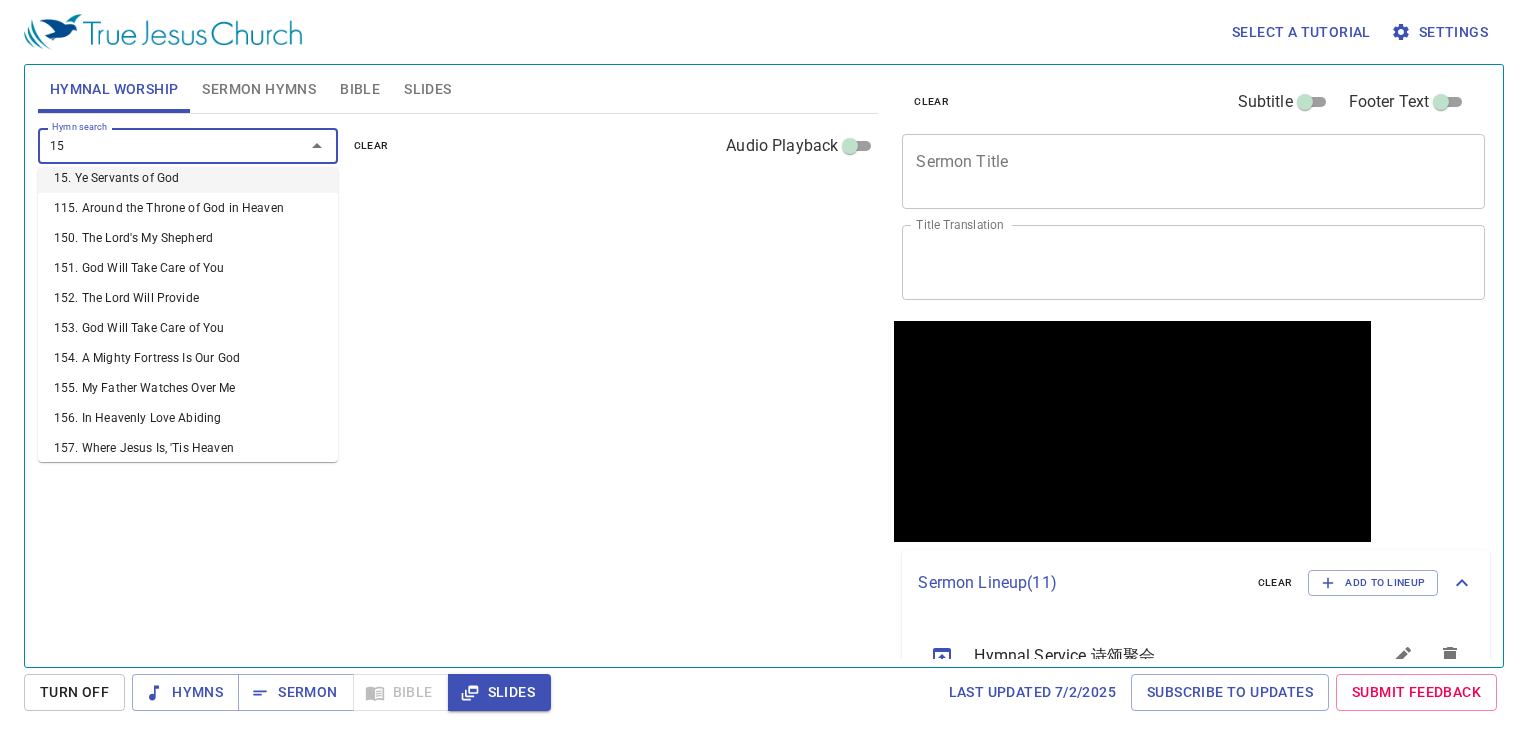 type on "152" 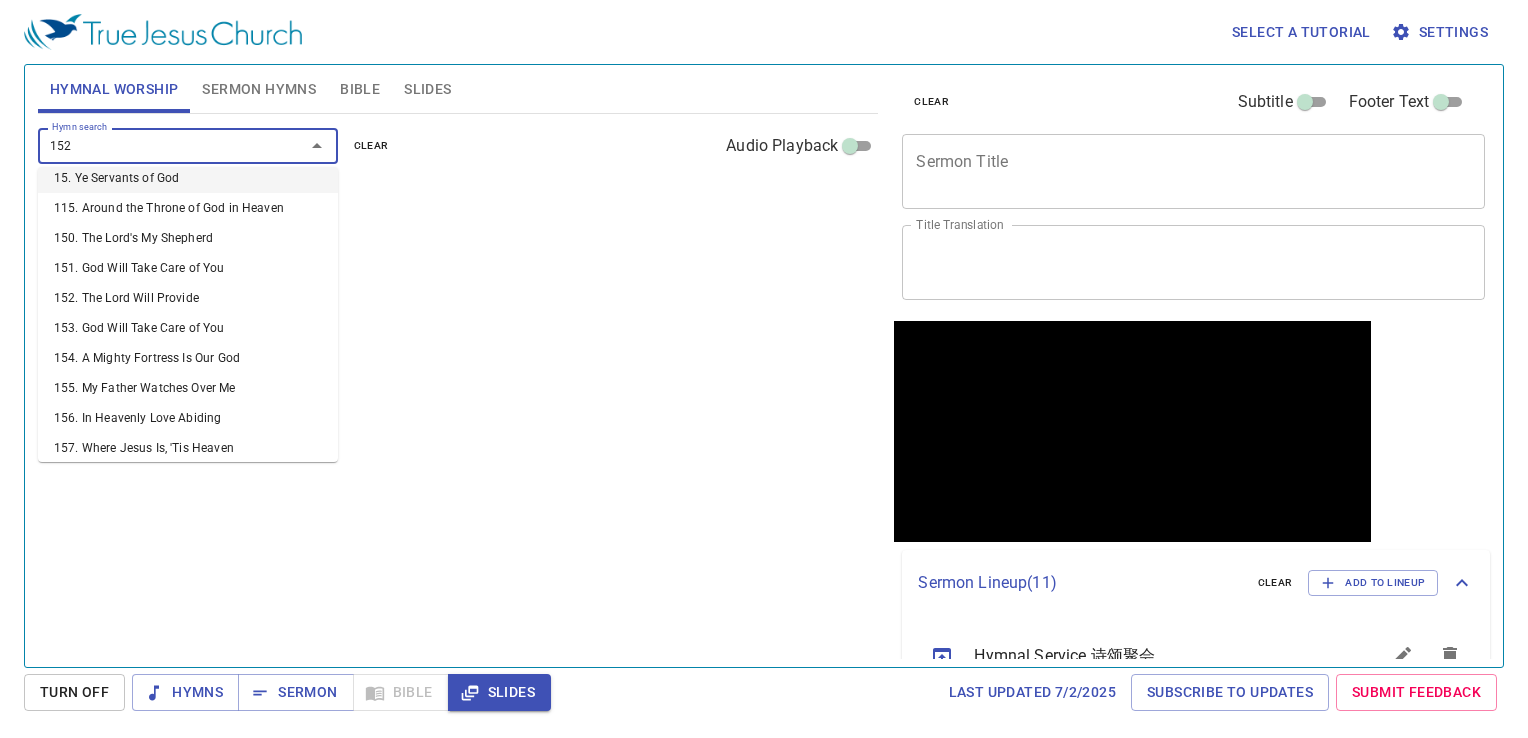 scroll, scrollTop: 0, scrollLeft: 0, axis: both 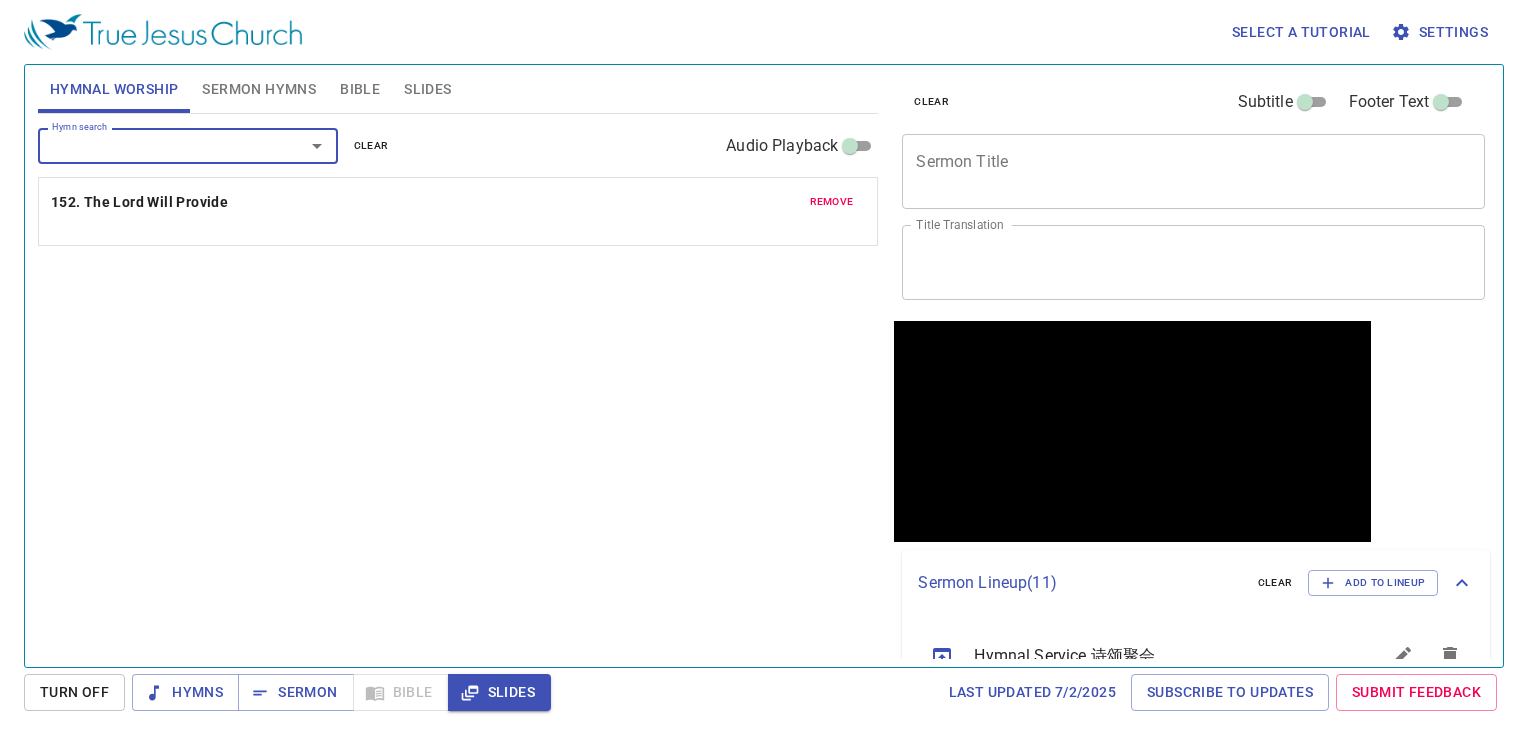 type on "." 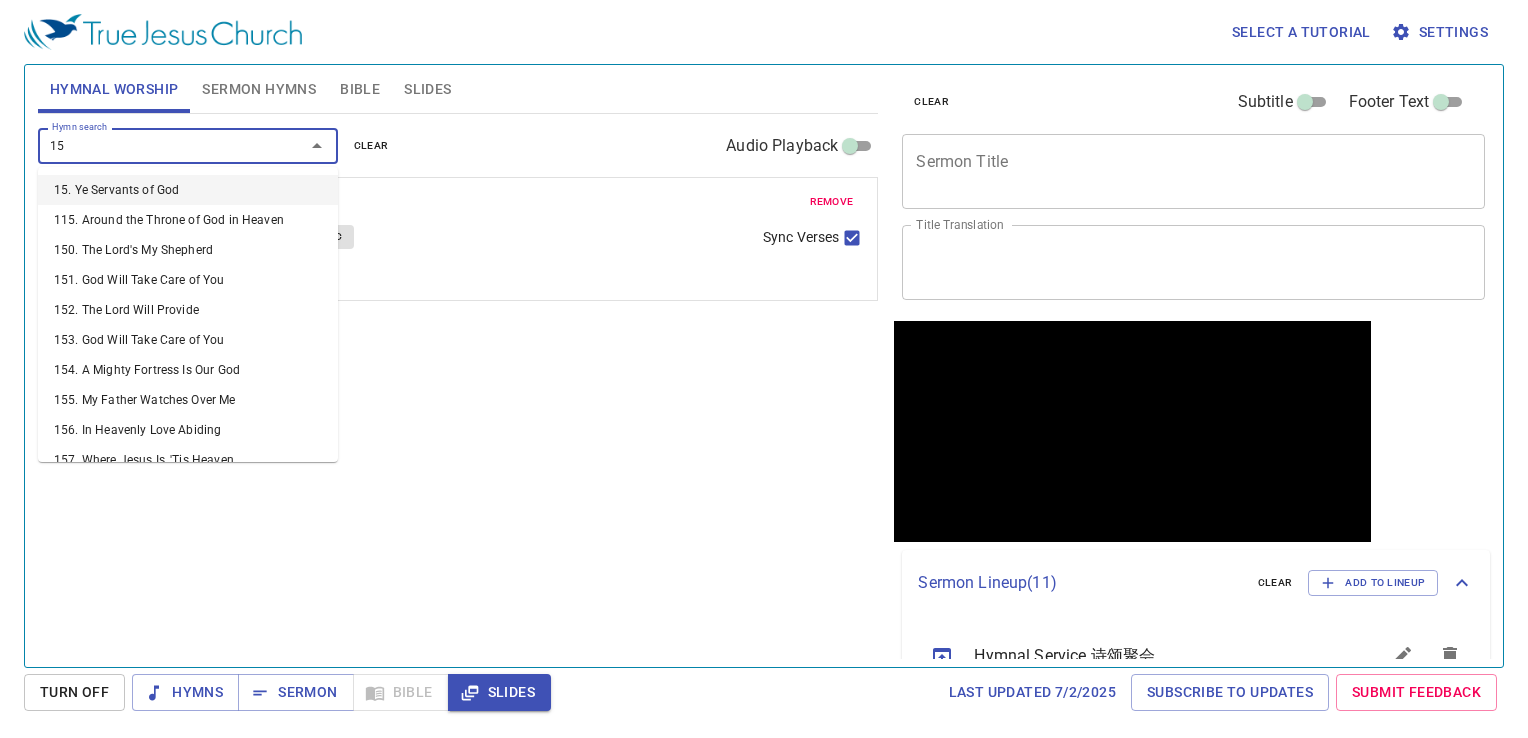 type on "156" 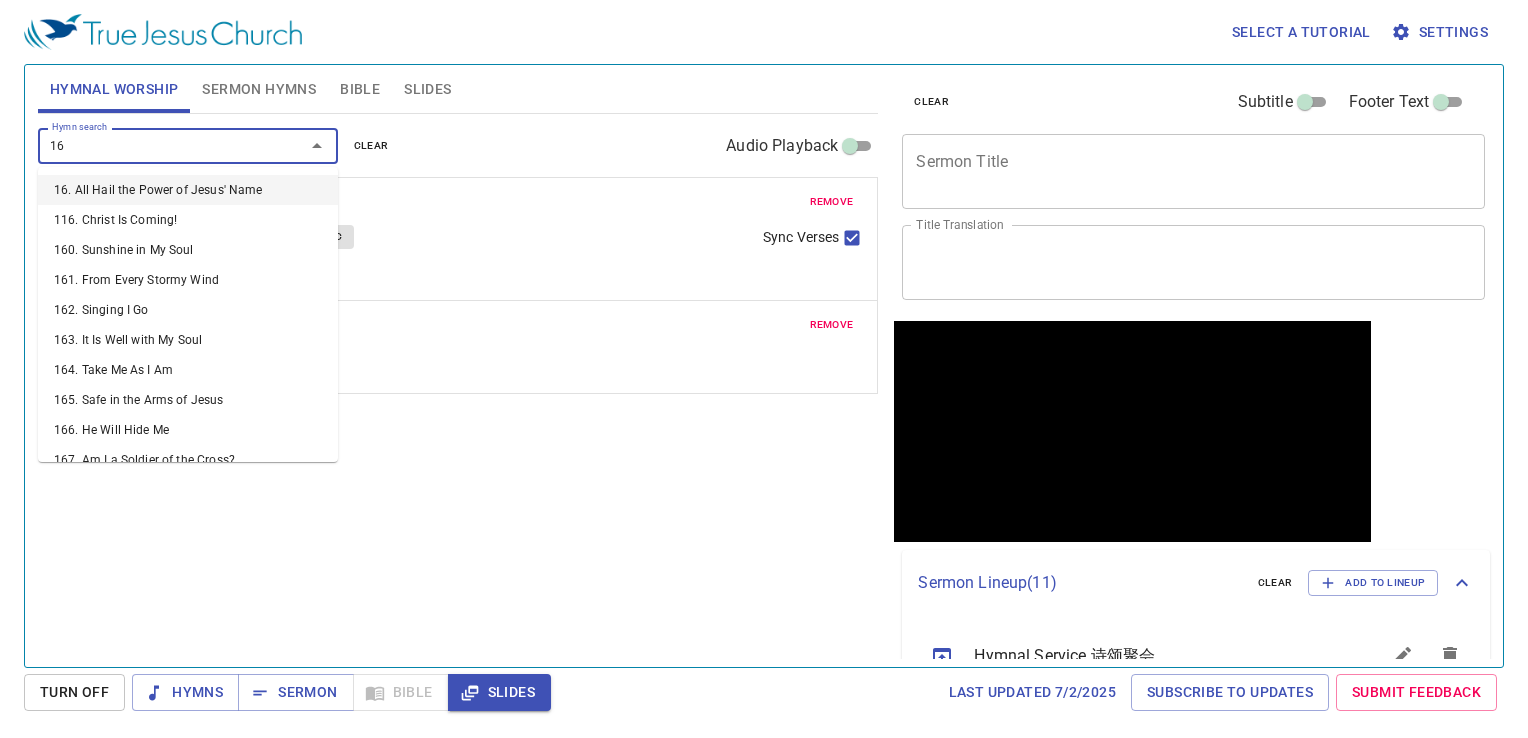type on "162" 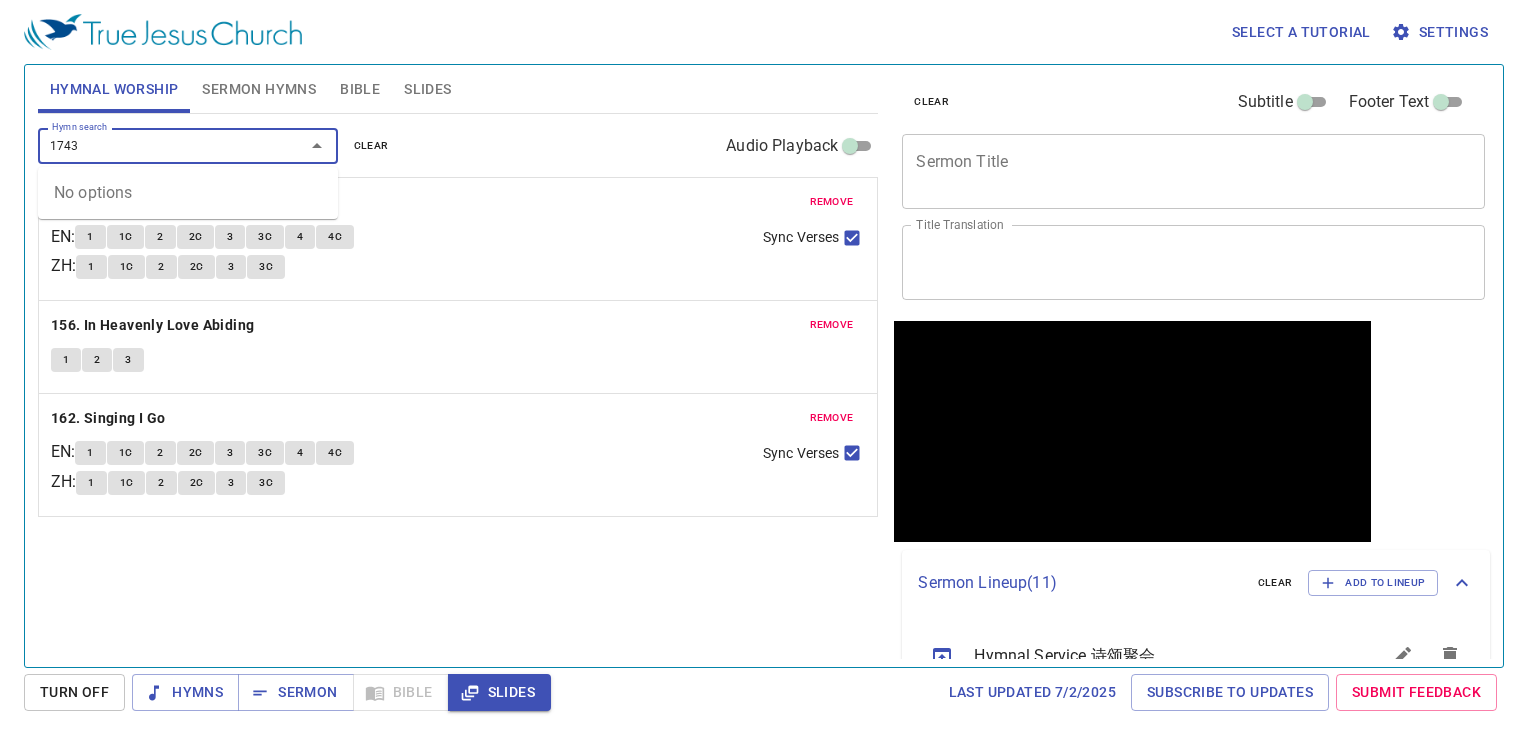 type on "174" 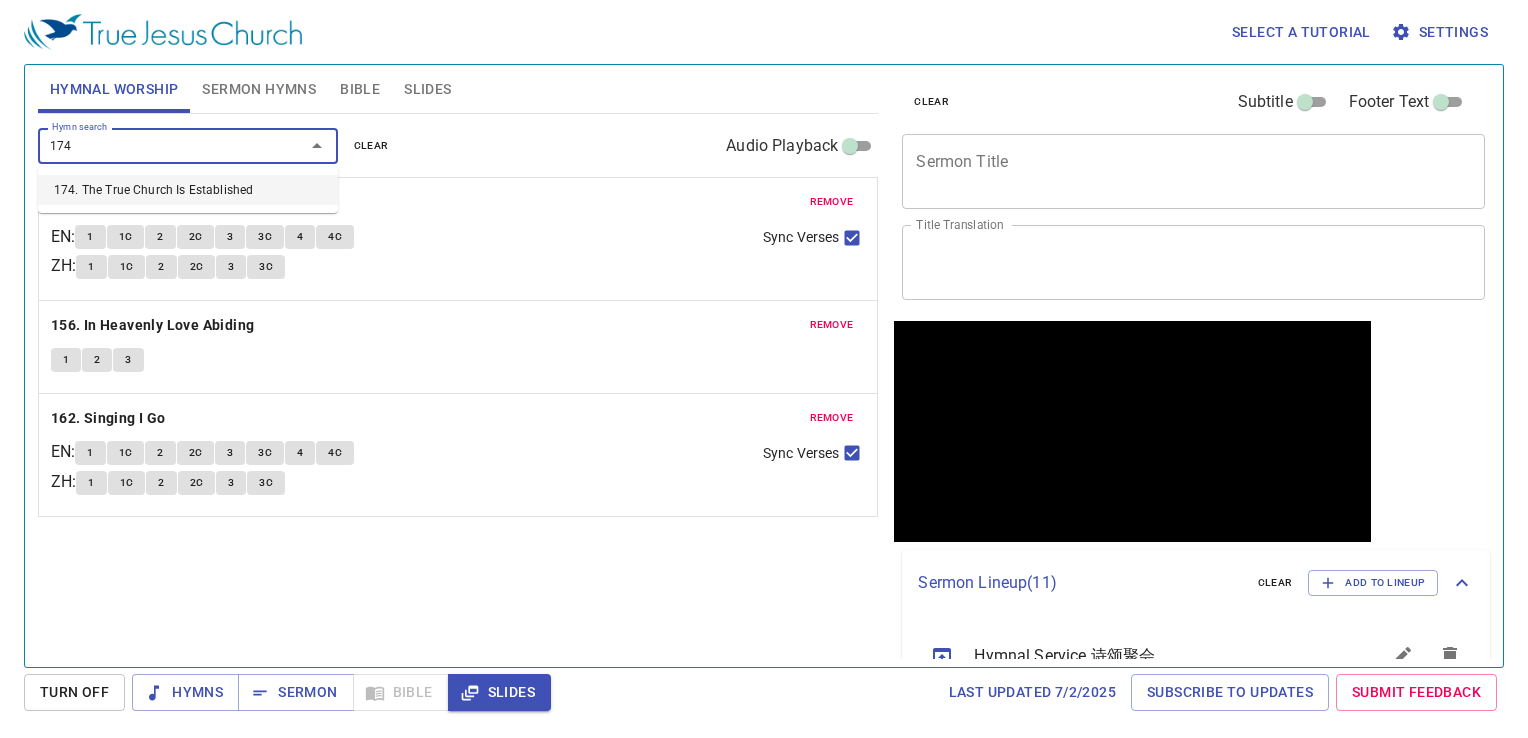 type 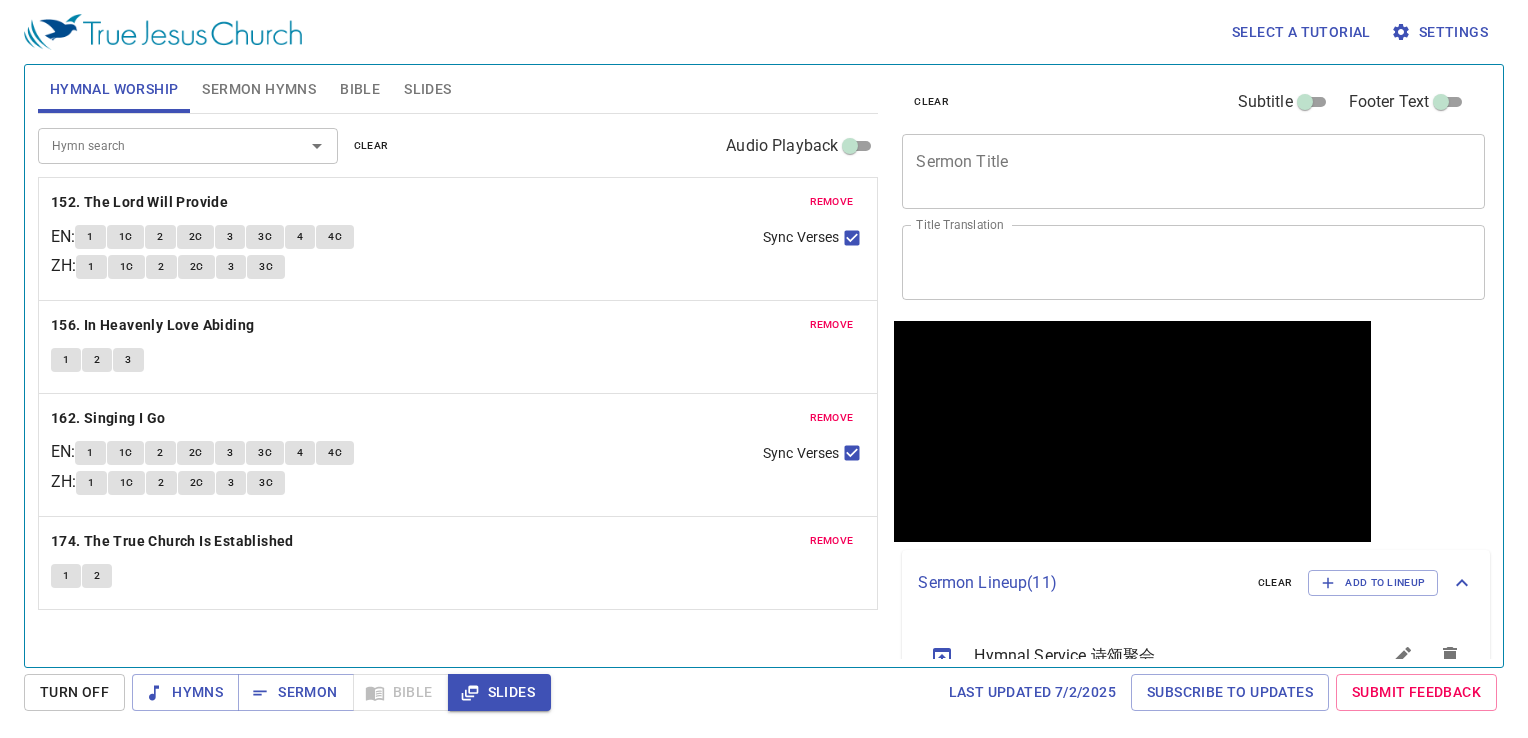 drag, startPoint x: 937, startPoint y: 190, endPoint x: 896, endPoint y: 163, distance: 49.09175 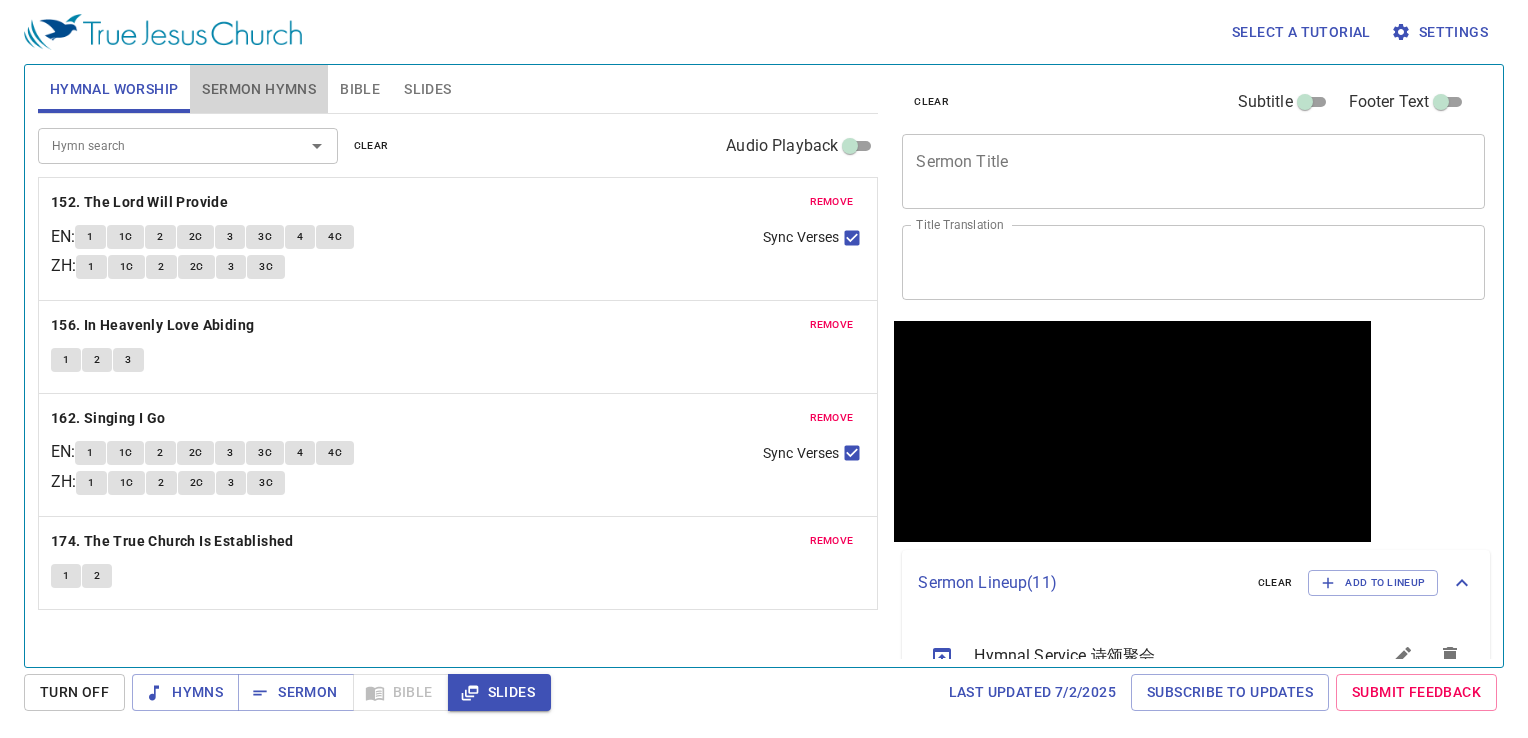 click on "Sermon Hymns" at bounding box center (259, 89) 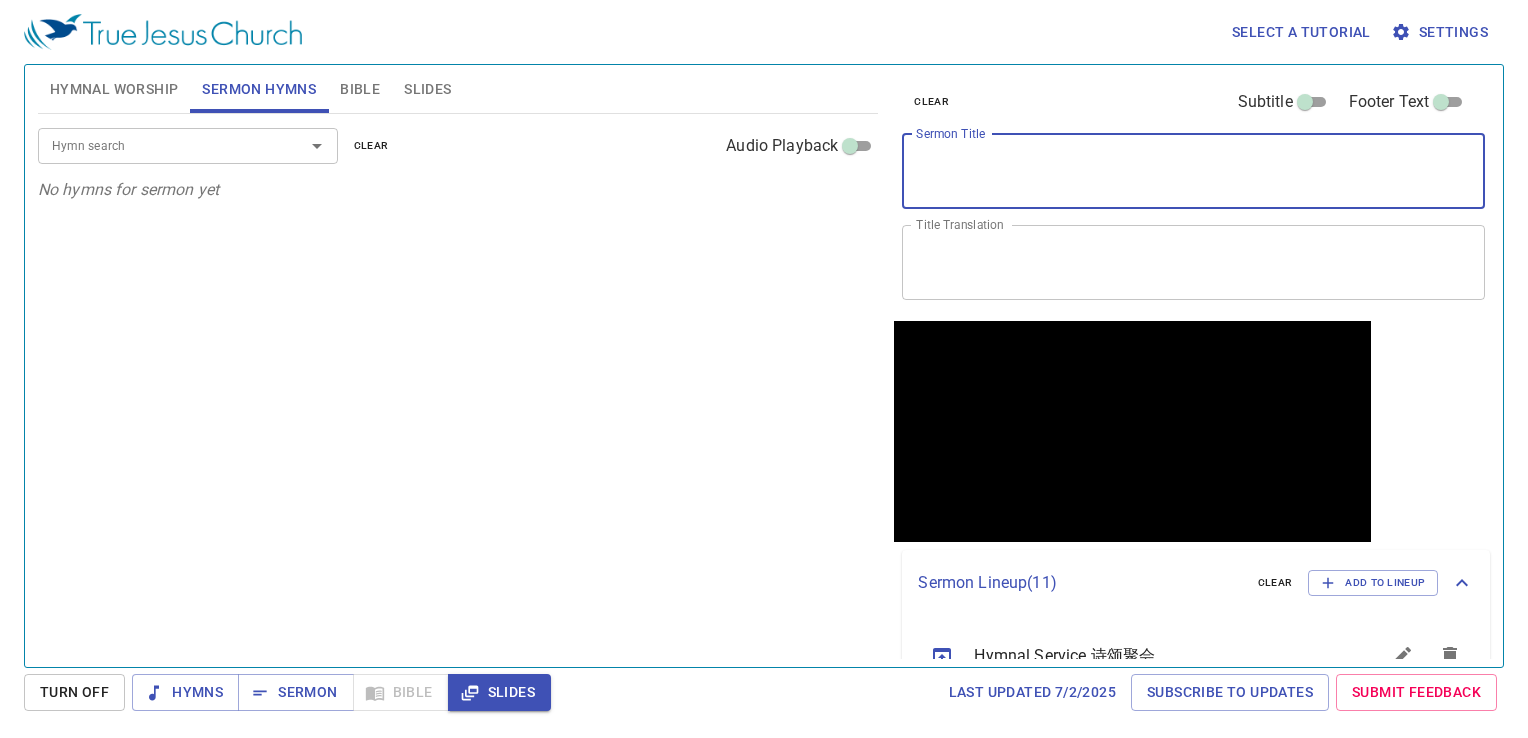 click on "Sermon Title" at bounding box center (1193, 171) 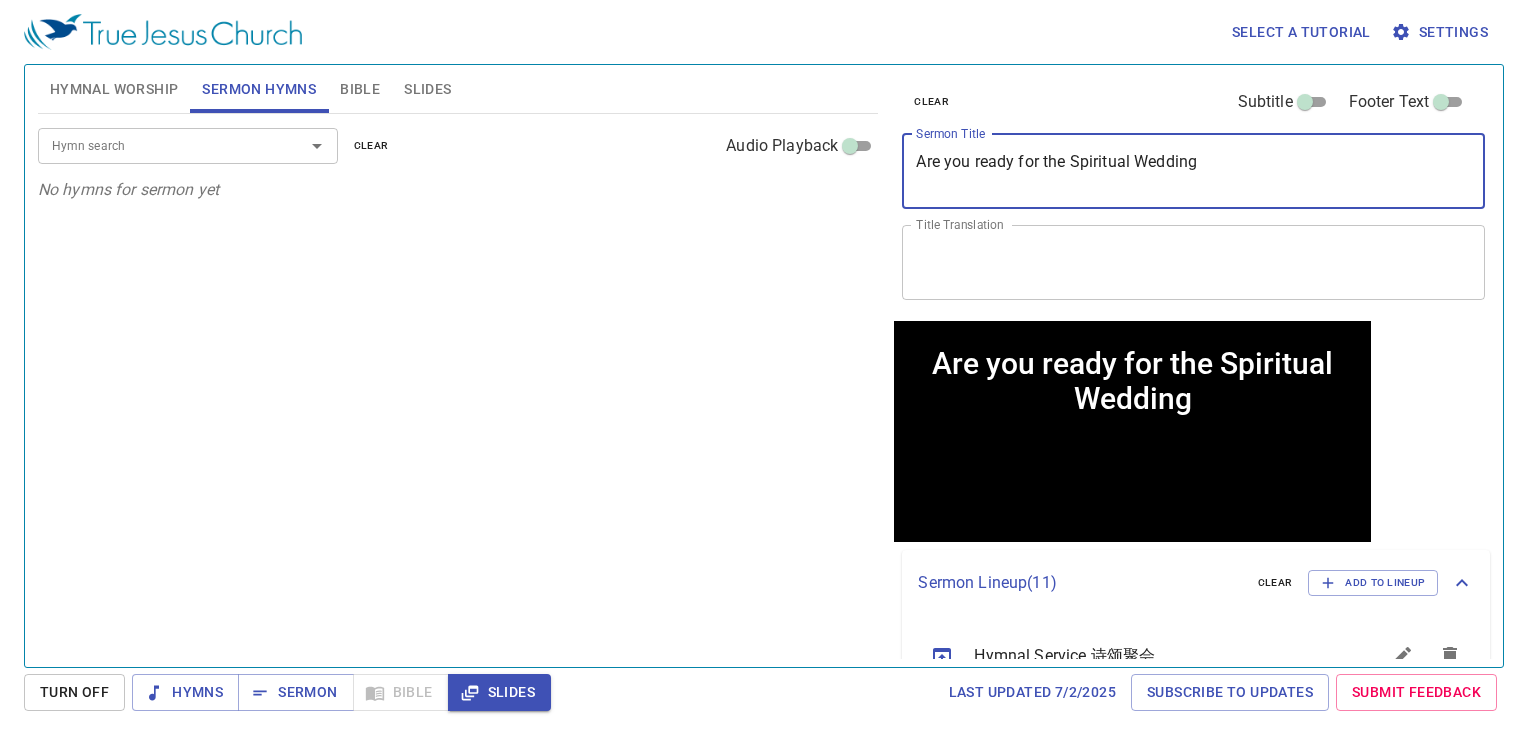 type on "Are you ready for the Spiritual Wedding" 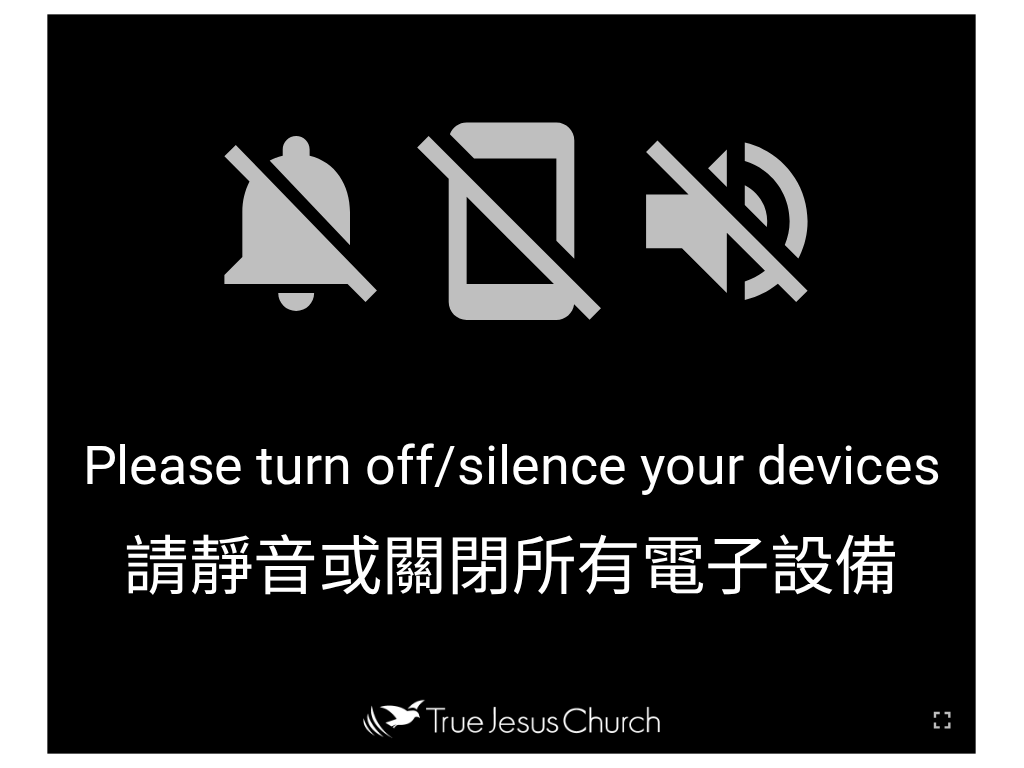 scroll, scrollTop: 0, scrollLeft: 0, axis: both 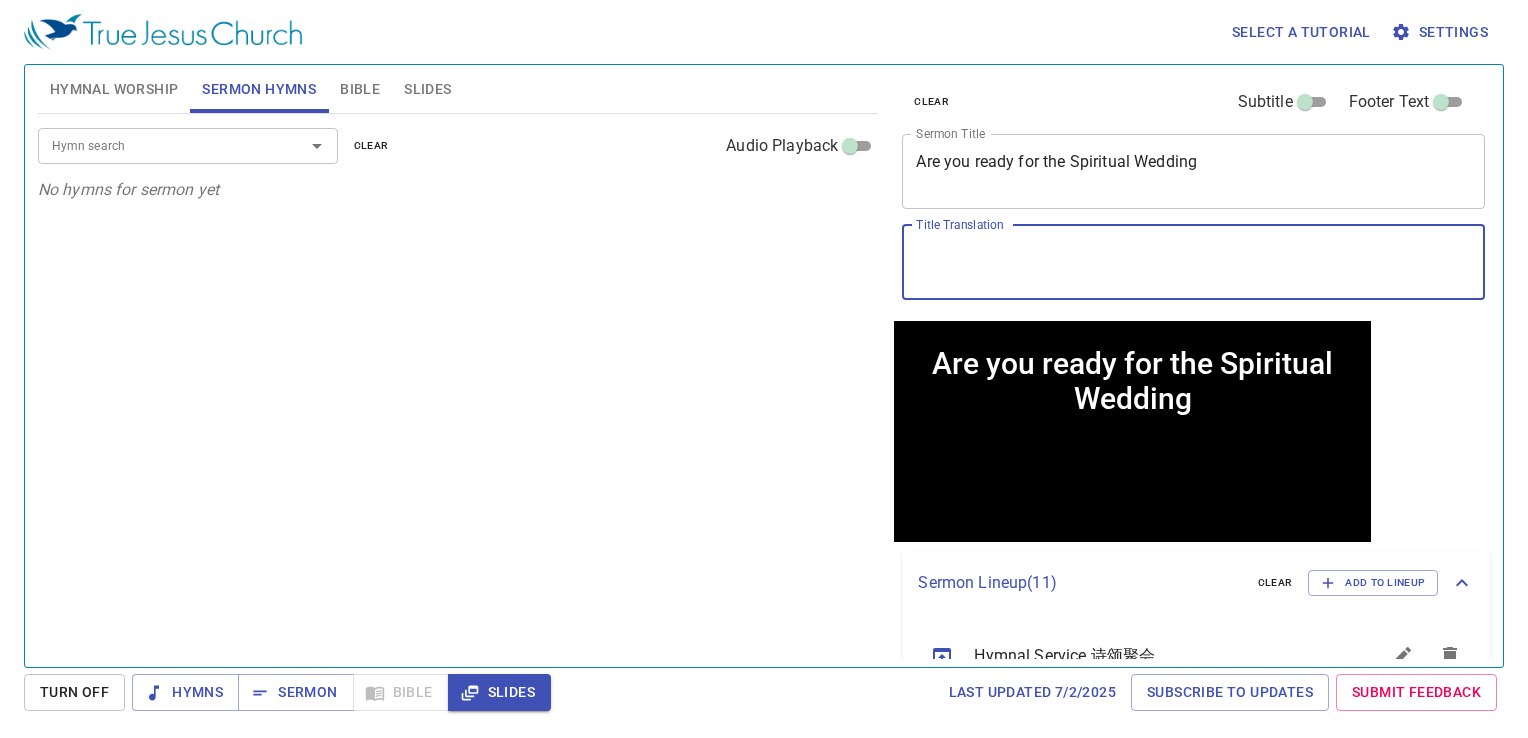 paste on "您準備好迎接一場精神婚禮了嗎？" 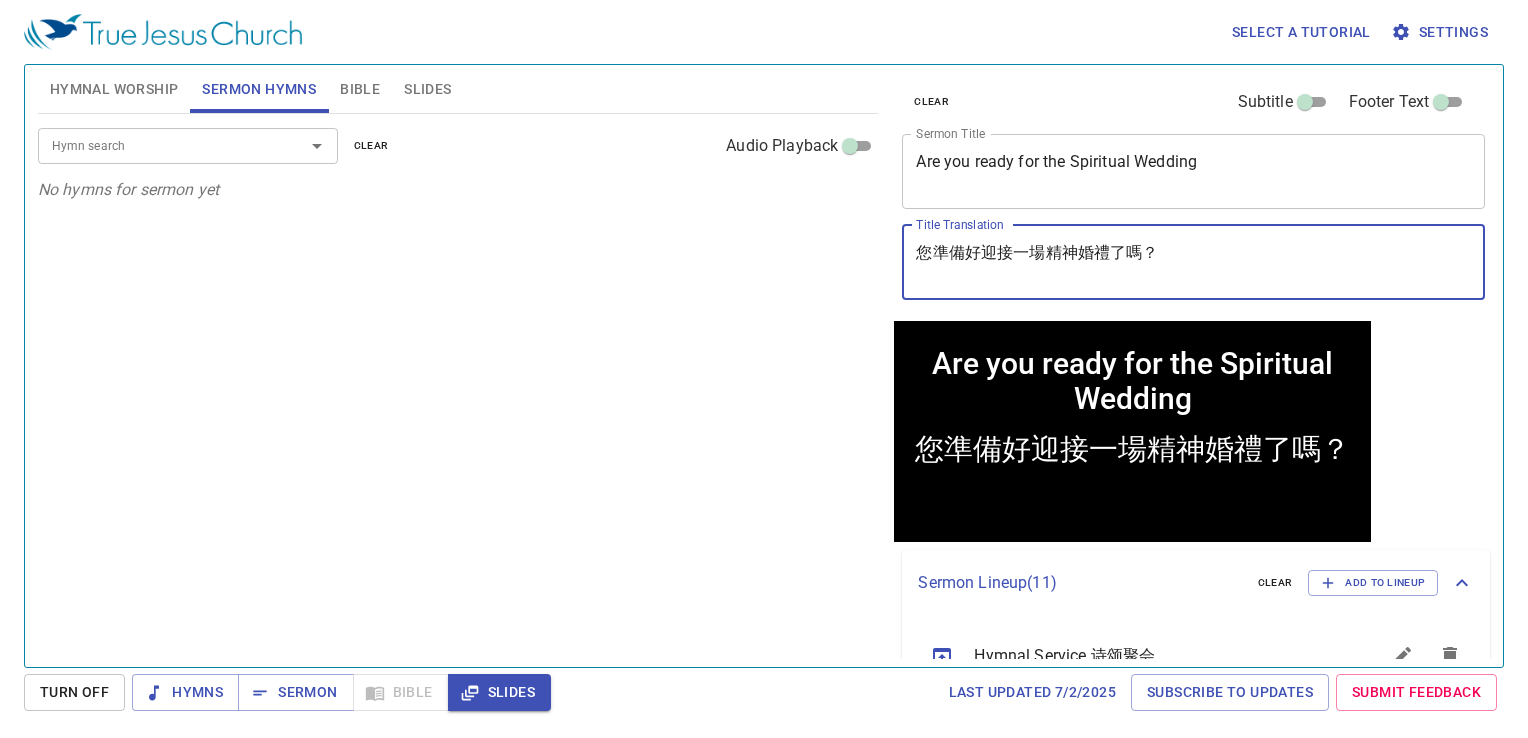 type on "您準備好迎接一場精神婚禮了嗎？" 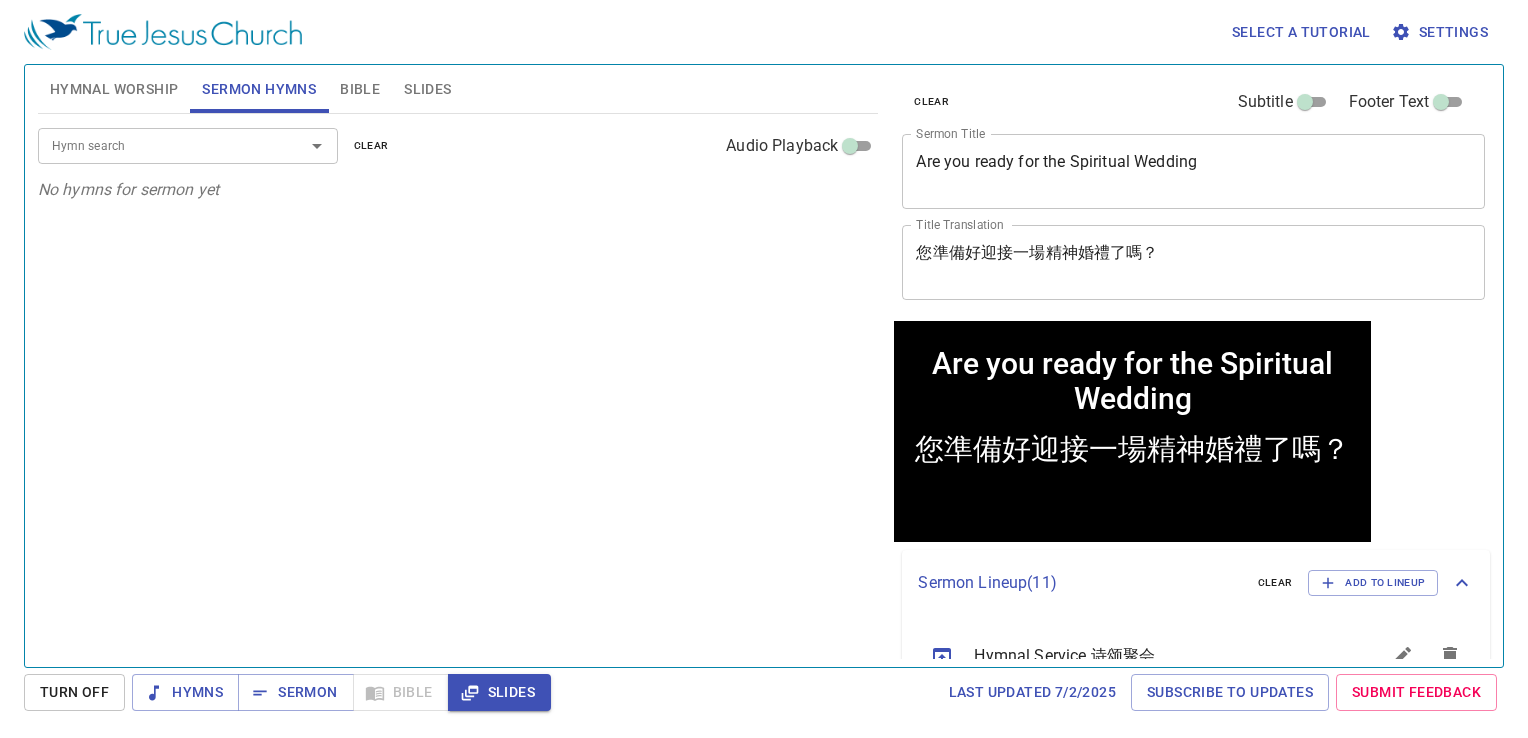 drag, startPoint x: 797, startPoint y: 381, endPoint x: 814, endPoint y: 375, distance: 18.027756 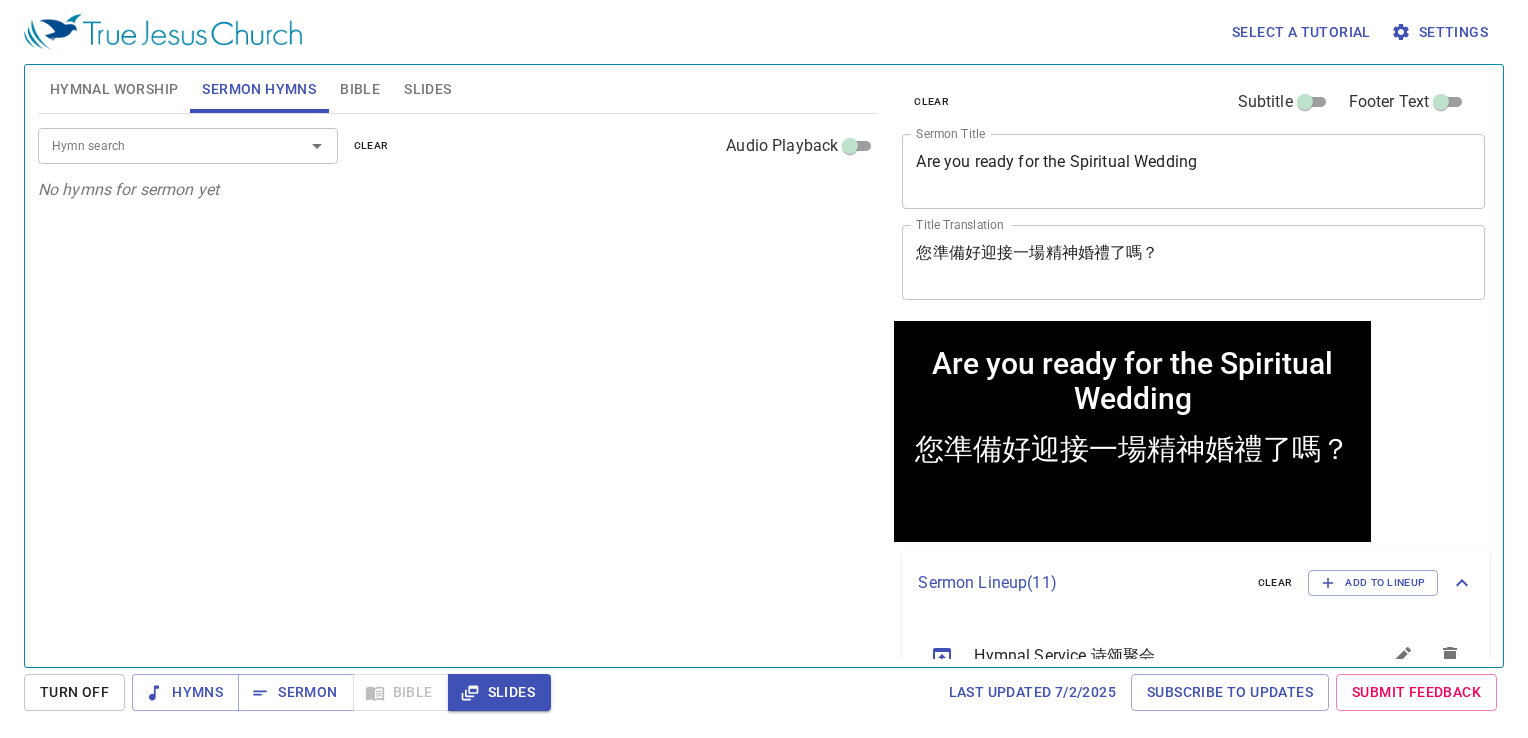 click on "您準備好迎接一場精神婚禮了嗎？ x Title Translation" at bounding box center [1193, 262] 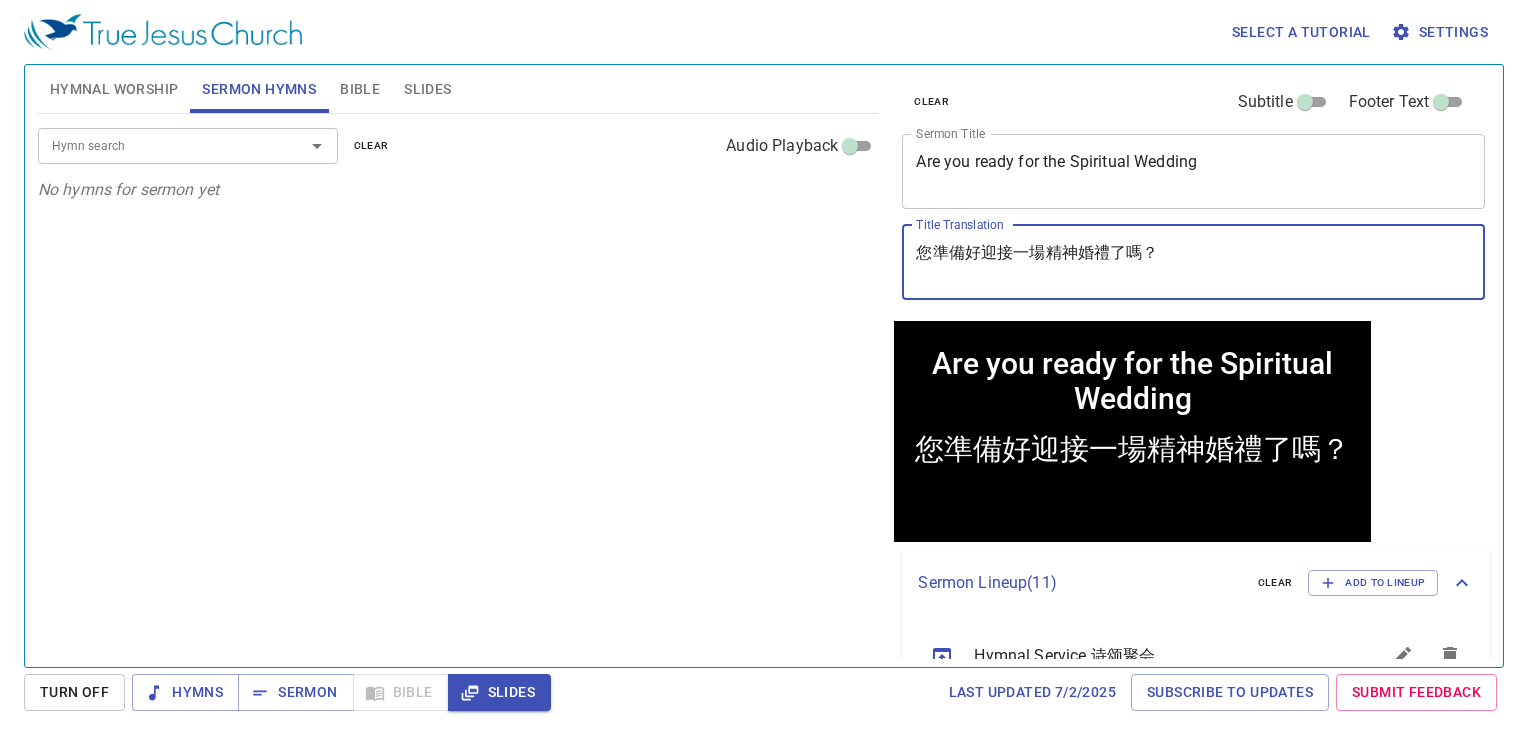 click on "您準備好迎接一場精神婚禮了嗎？" at bounding box center [1193, 262] 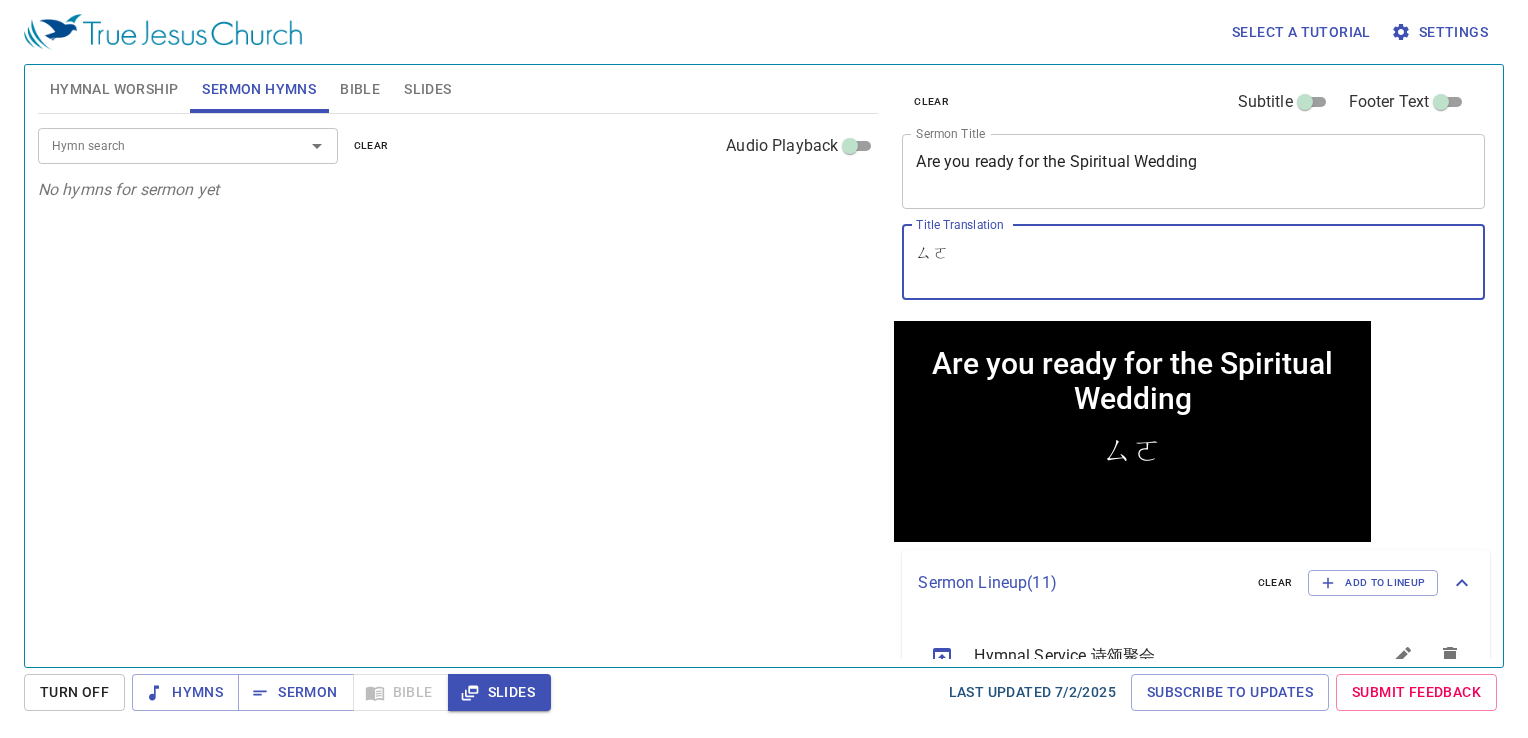 type on "ㄙ" 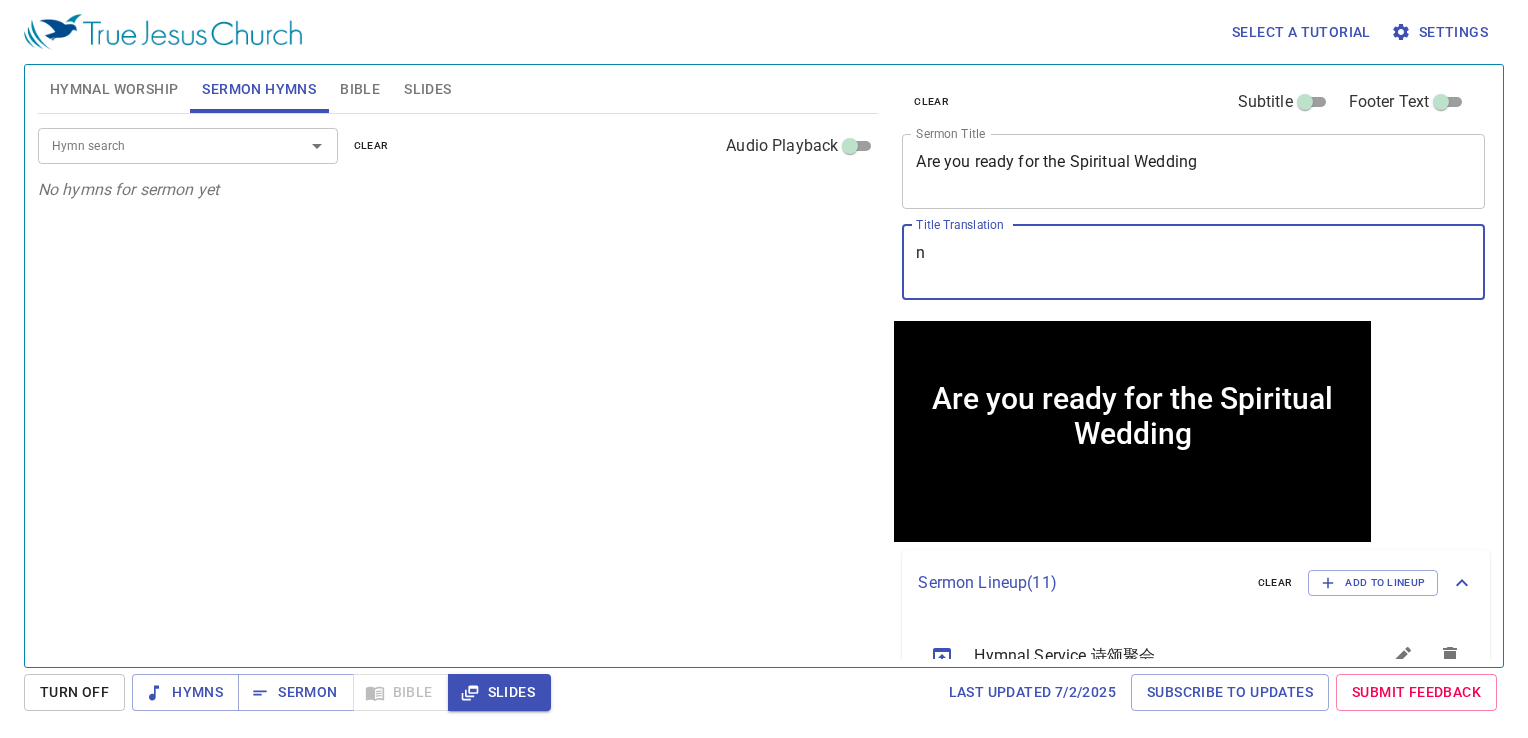 type on "ni" 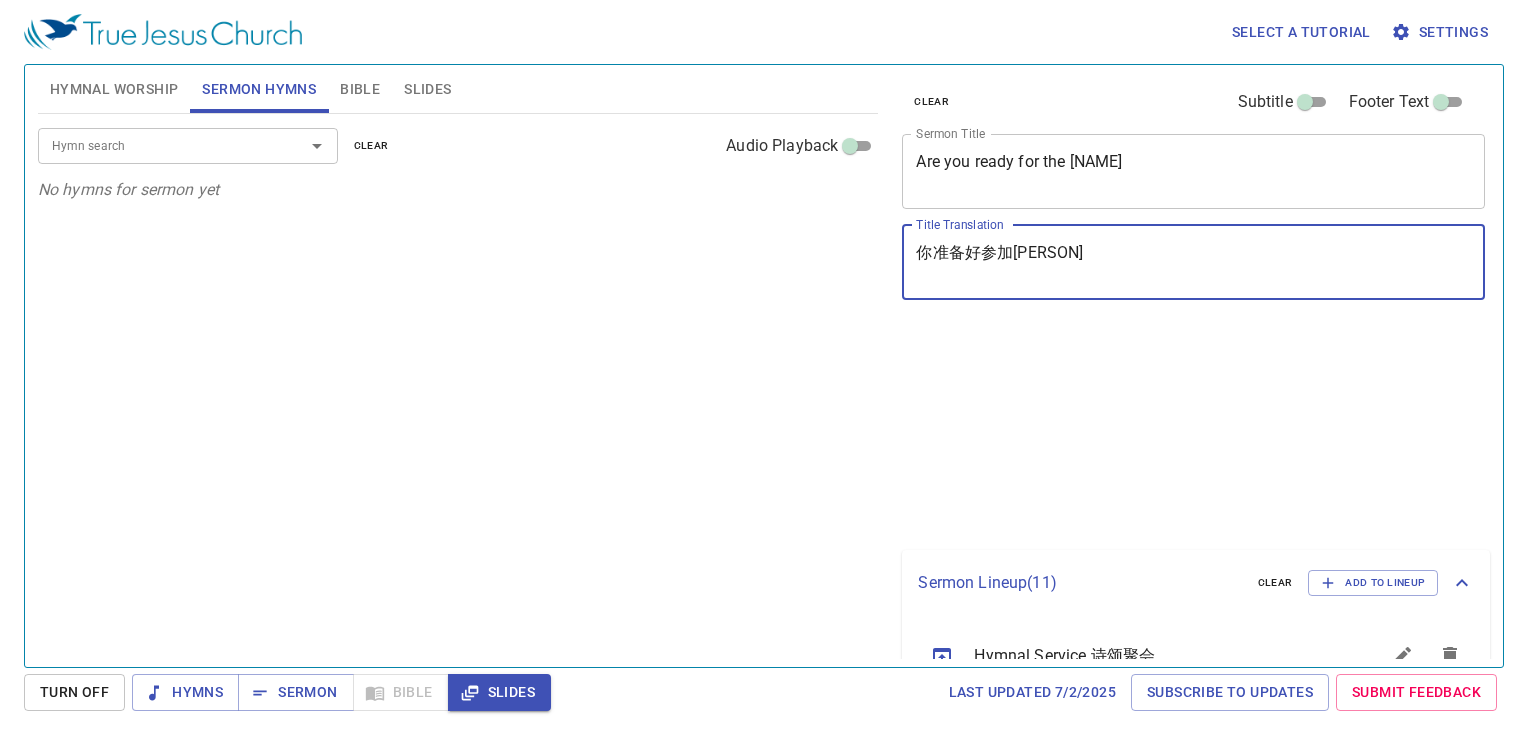 scroll, scrollTop: 0, scrollLeft: 0, axis: both 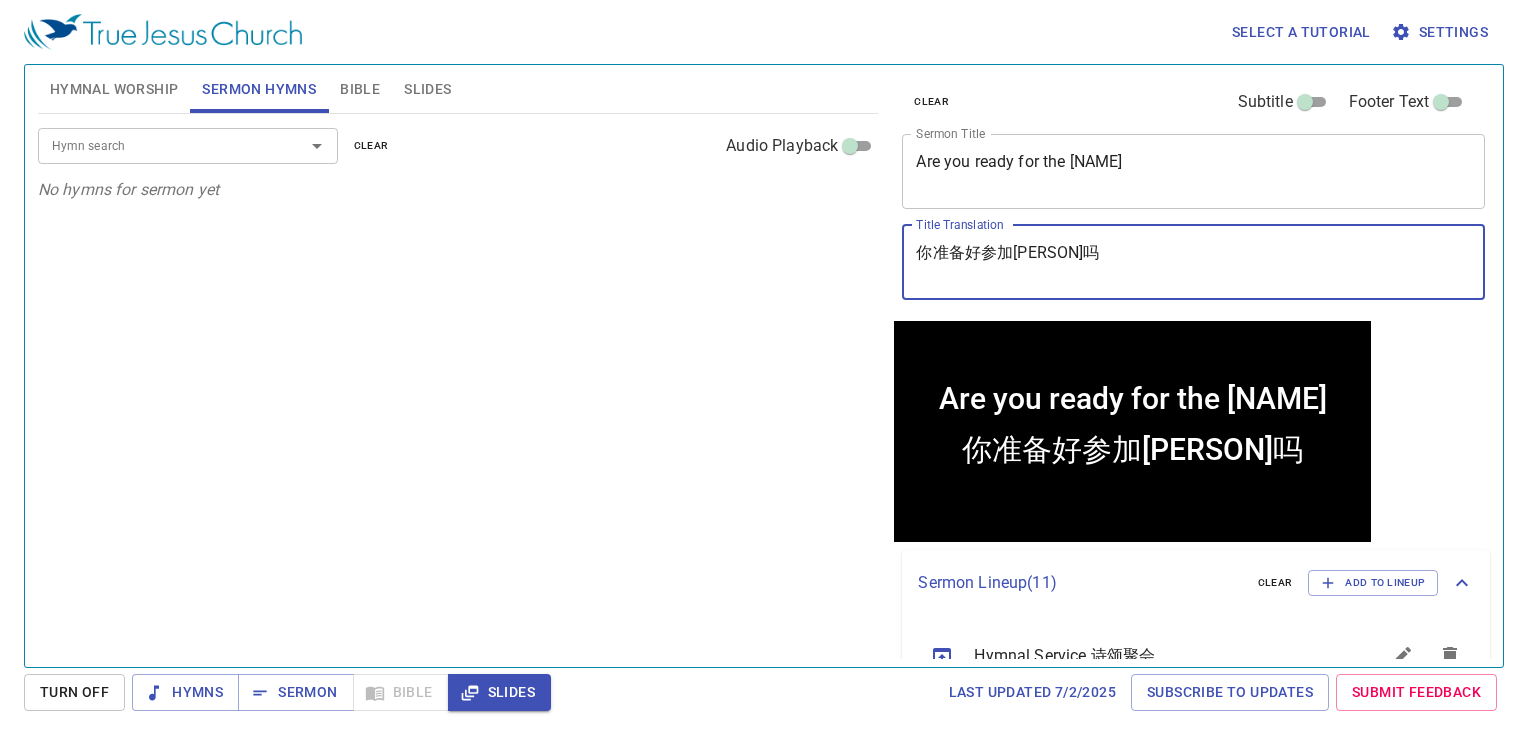 type on "你准备好参加属灵婚宴吗" 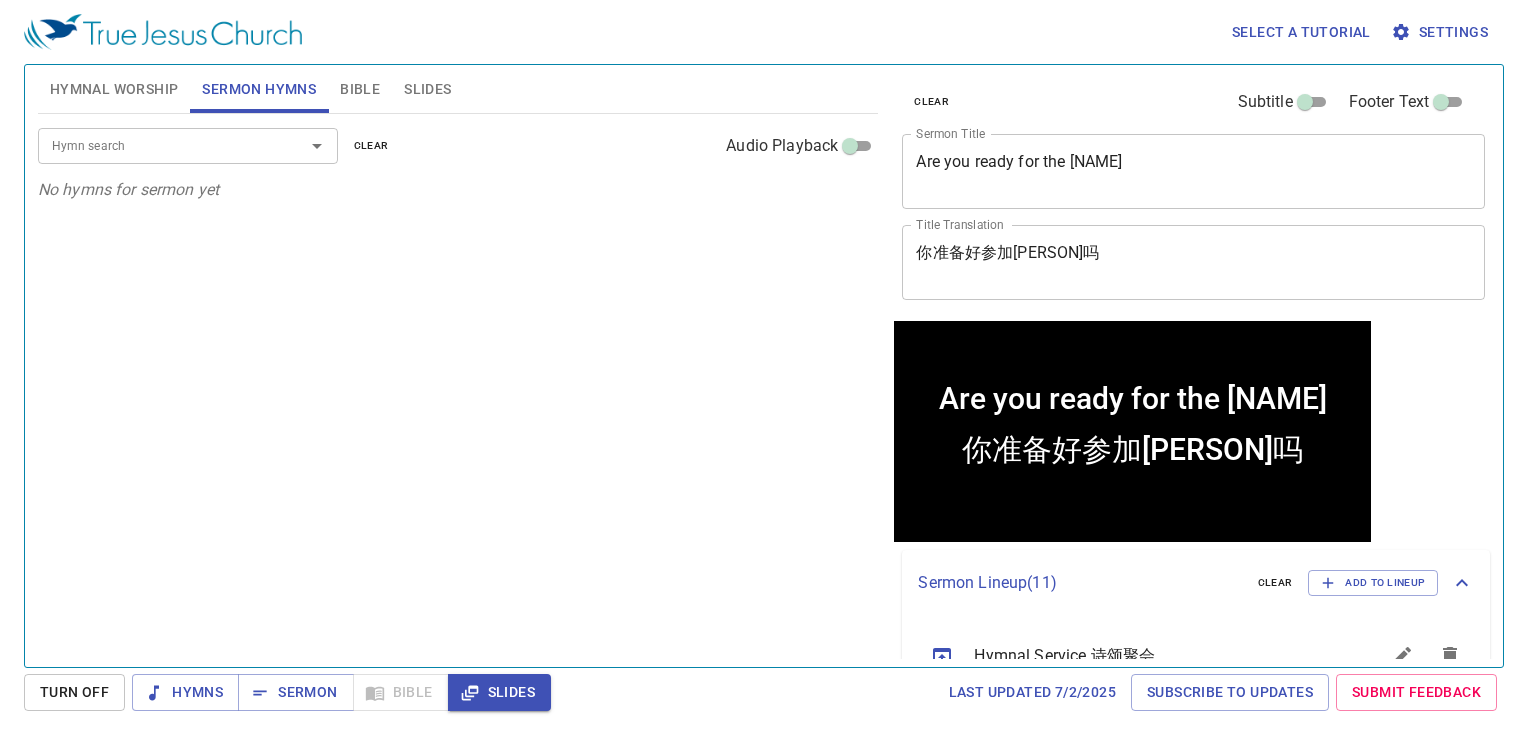 click on "Hymn search Hymn search   clear Audio Playback No hymns for sermon yet" at bounding box center (458, 382) 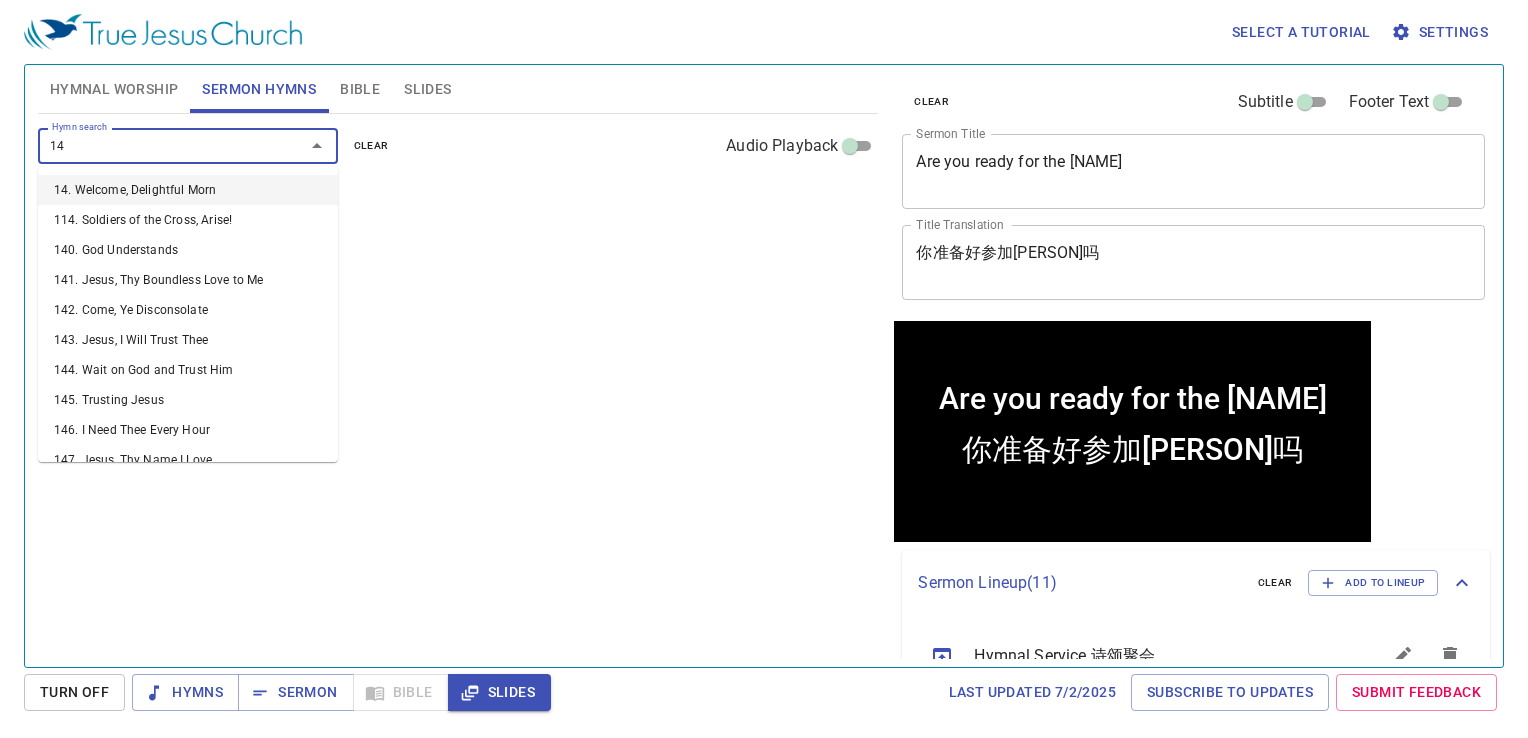 type on "145" 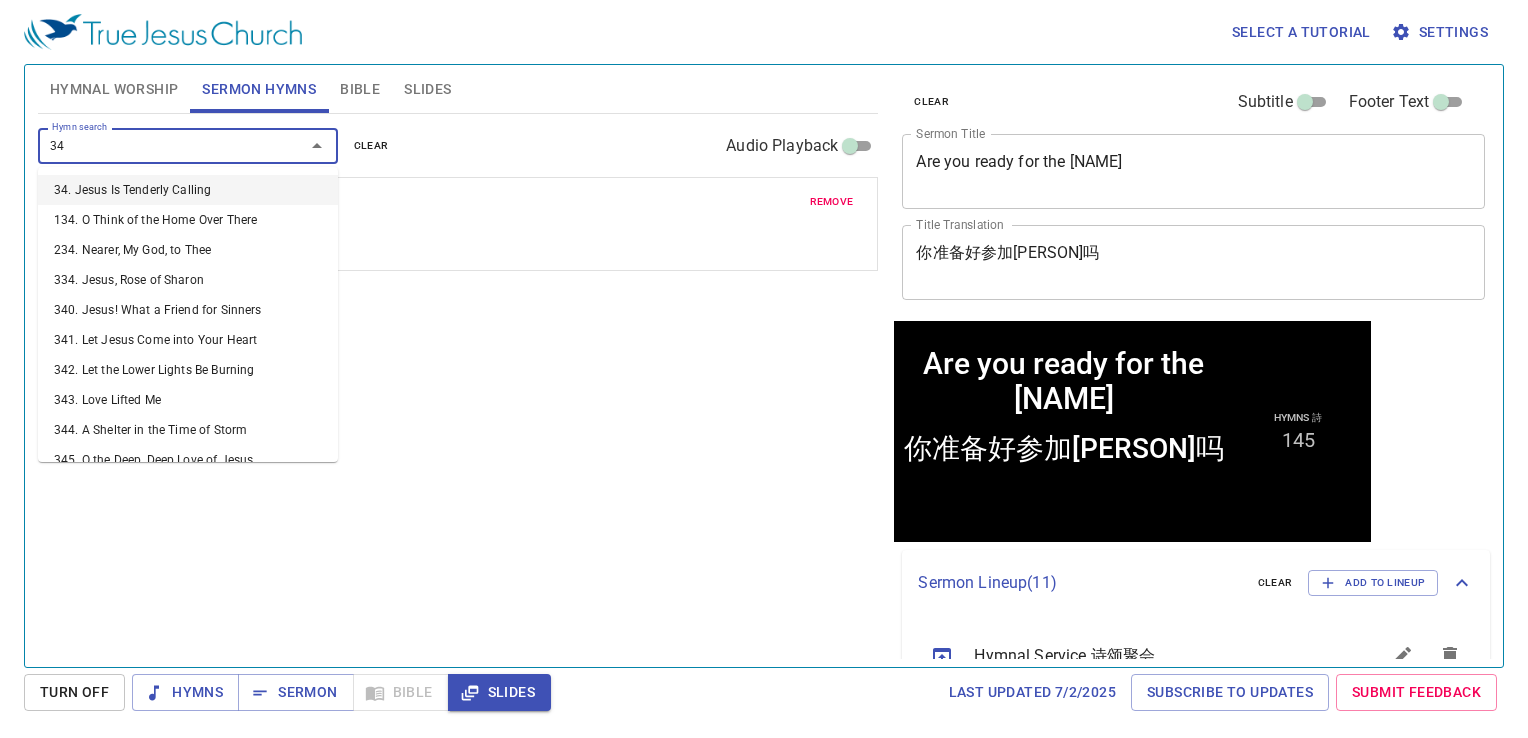 type on "344" 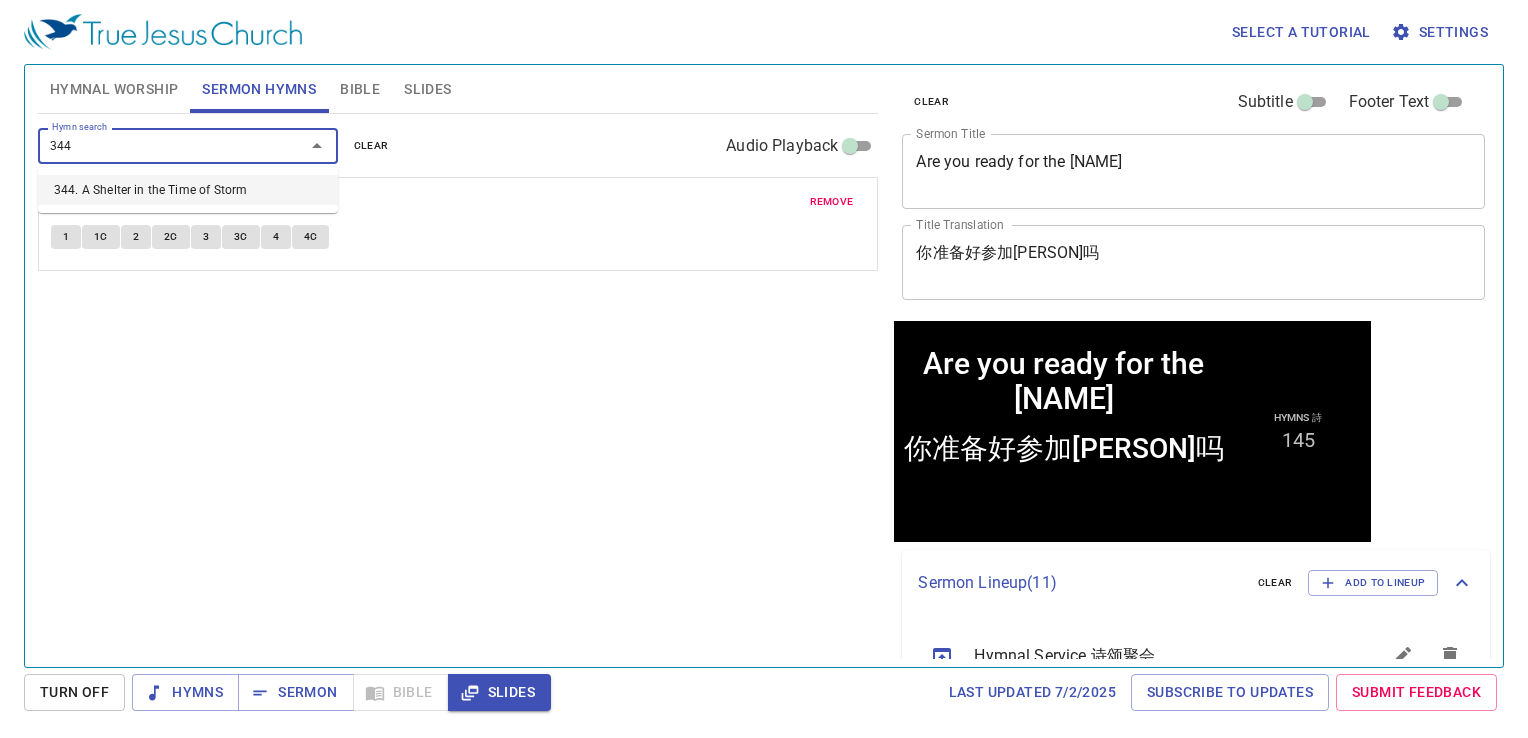 type 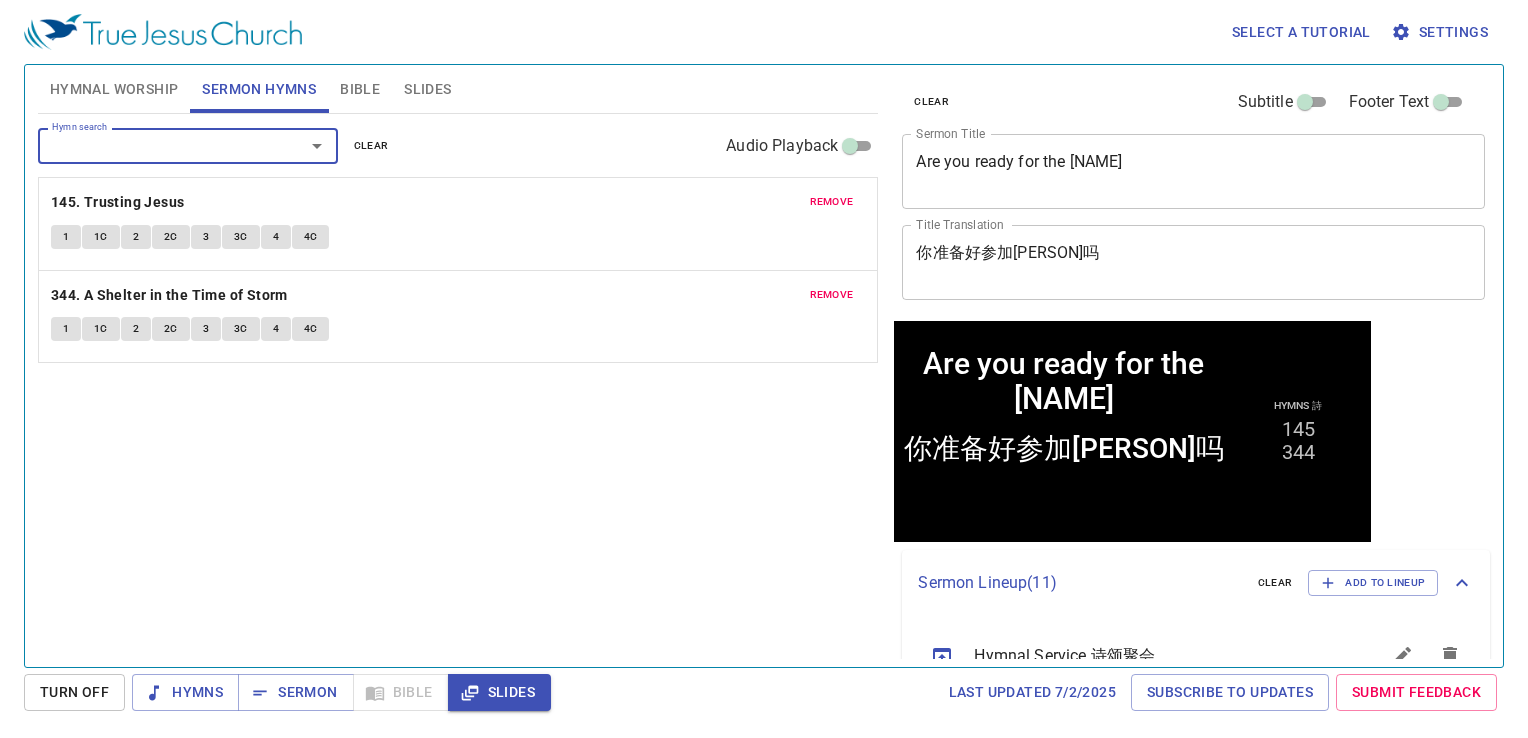 click on "Hymnal Worship" at bounding box center (114, 89) 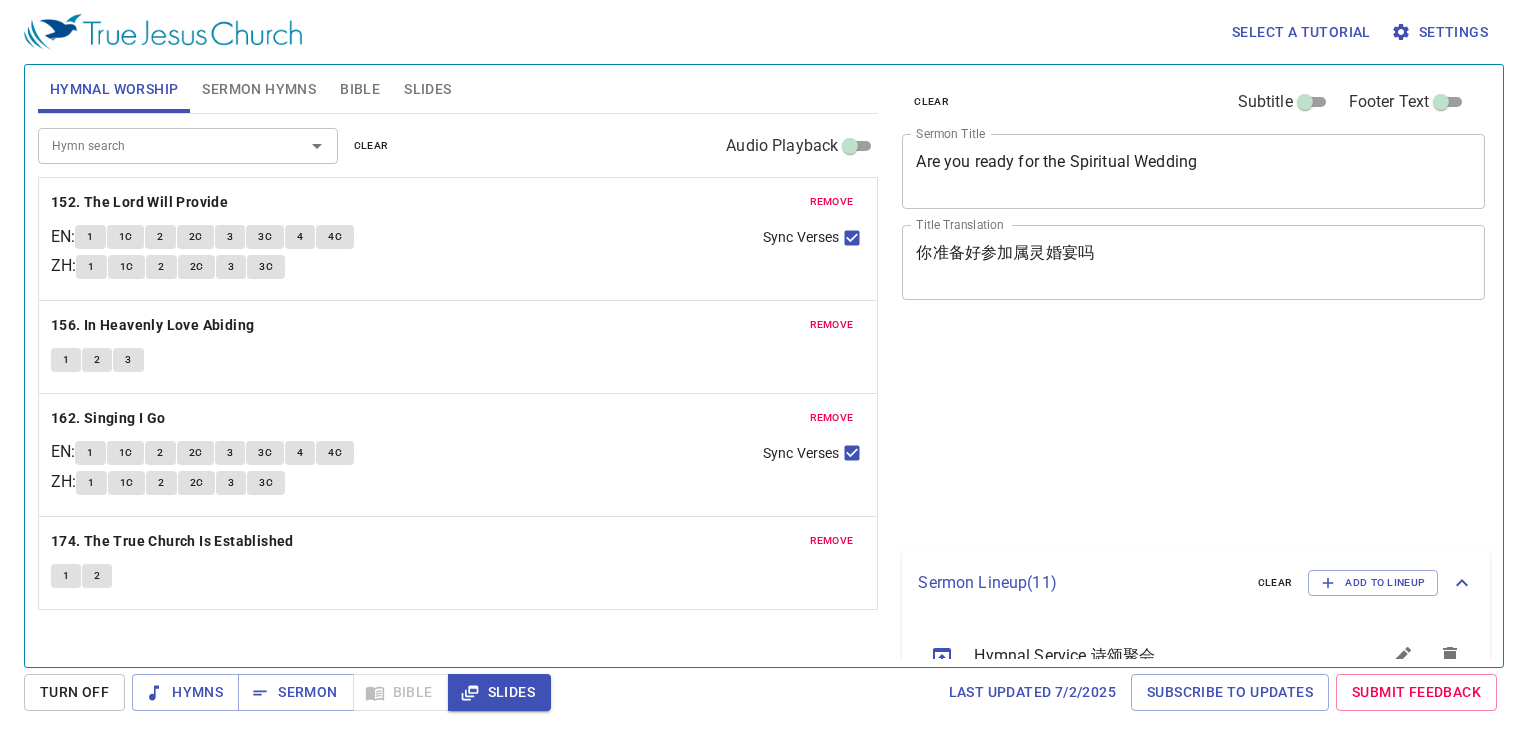 scroll, scrollTop: 0, scrollLeft: 0, axis: both 